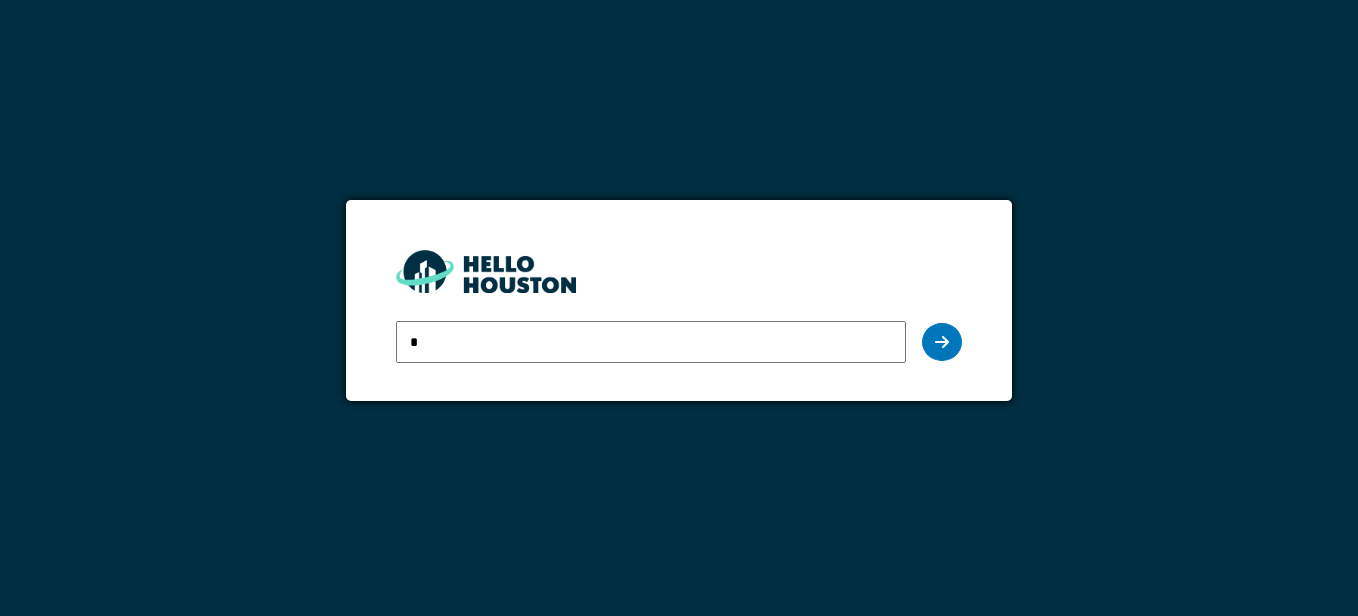 scroll, scrollTop: 0, scrollLeft: 0, axis: both 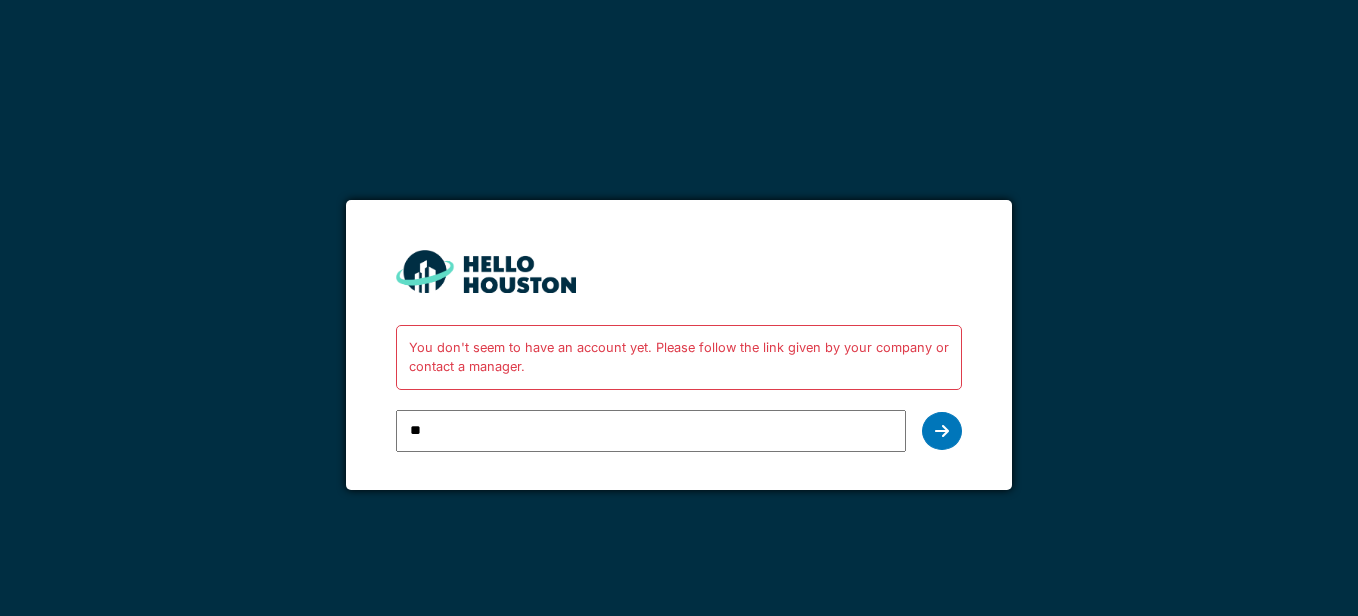 click on "You don't seem to have an account yet. Please follow the link given by your company or contact a manager.
Too many failed attempts. Please try again later or contact your [COMPANY] administrator.
Forgot your password?
**
******
Remember me
← Back
Forgot your password?" at bounding box center [679, 345] 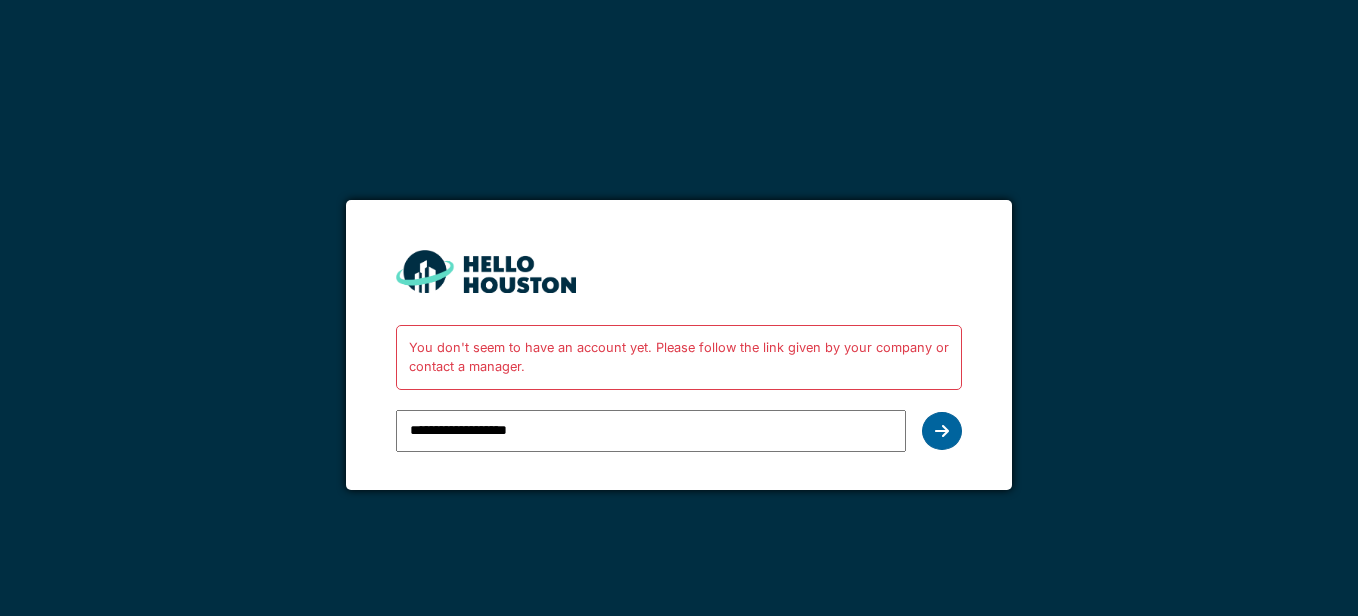 click at bounding box center [942, 431] 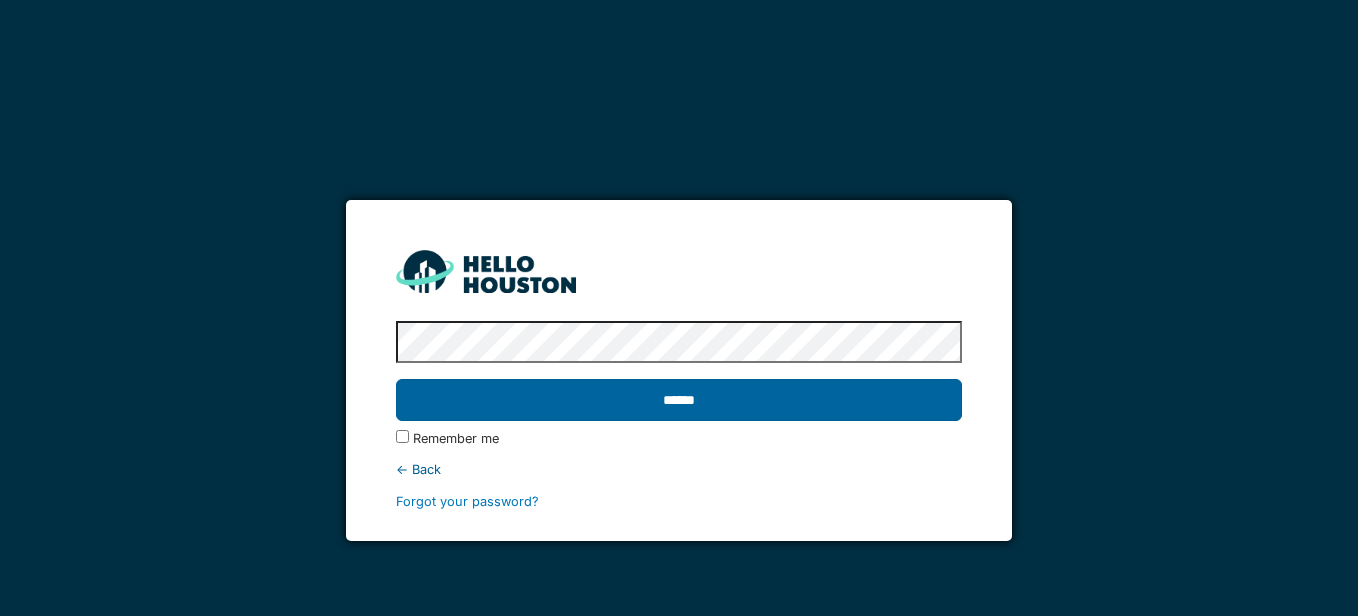 click on "******" at bounding box center (679, 400) 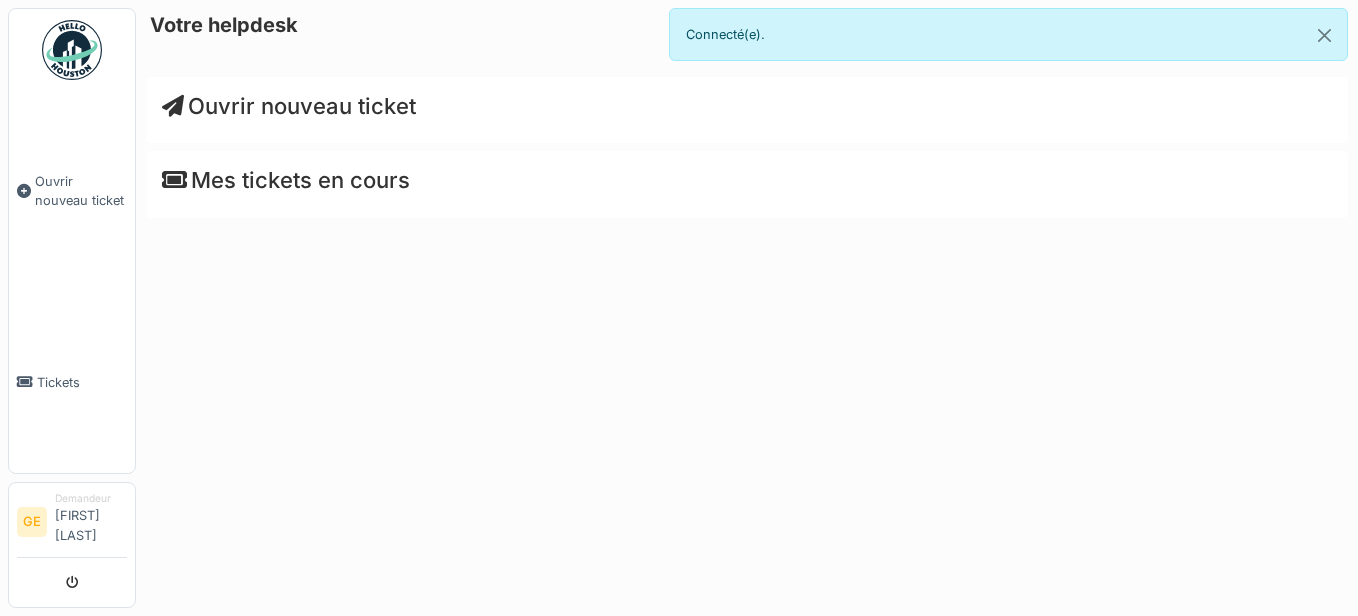 scroll, scrollTop: 0, scrollLeft: 0, axis: both 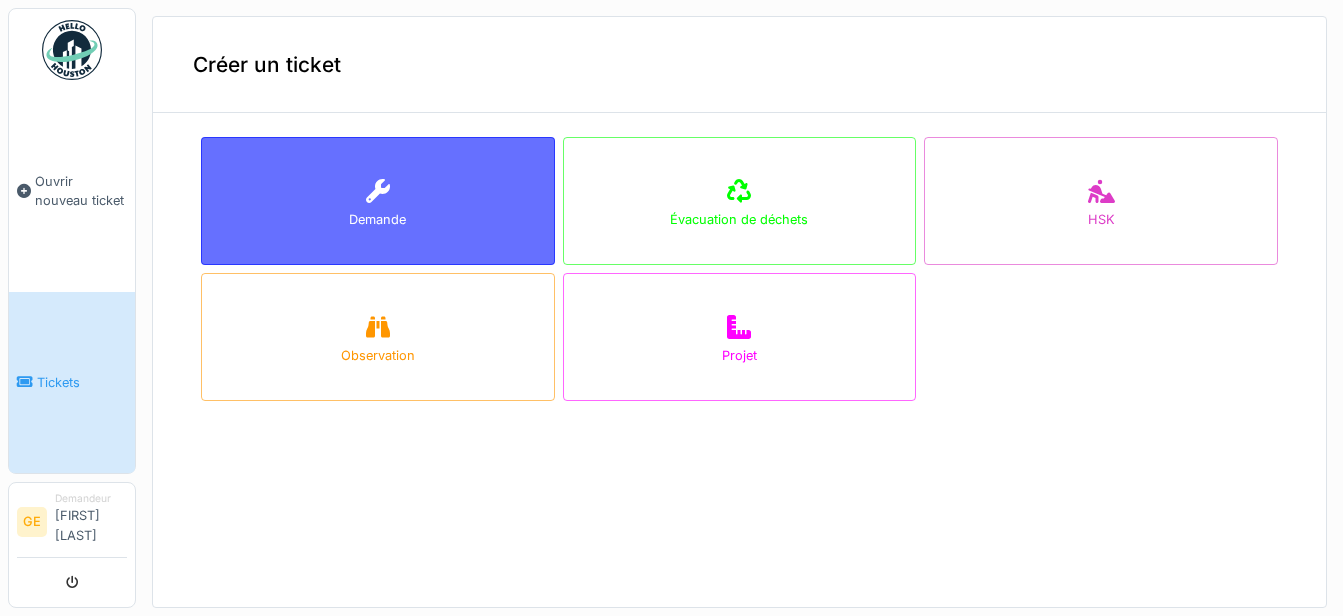 click on "Demande" at bounding box center [378, 201] 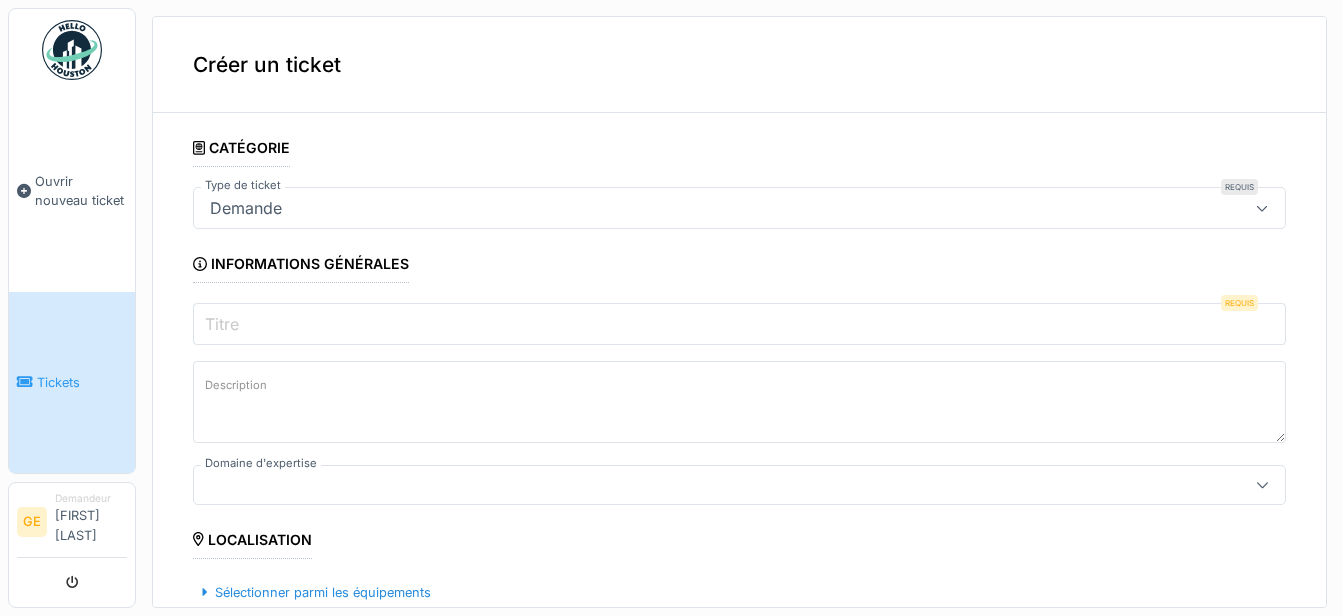 click on "Demande" at bounding box center [685, 208] 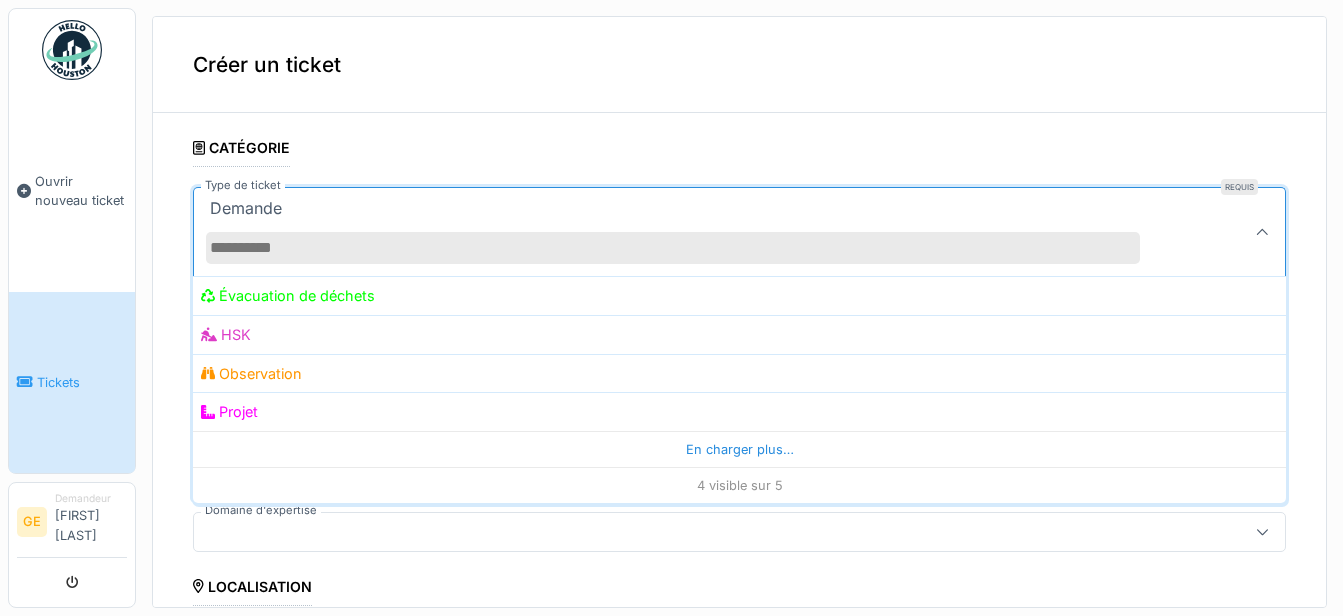 click on "**********" at bounding box center [739, 722] 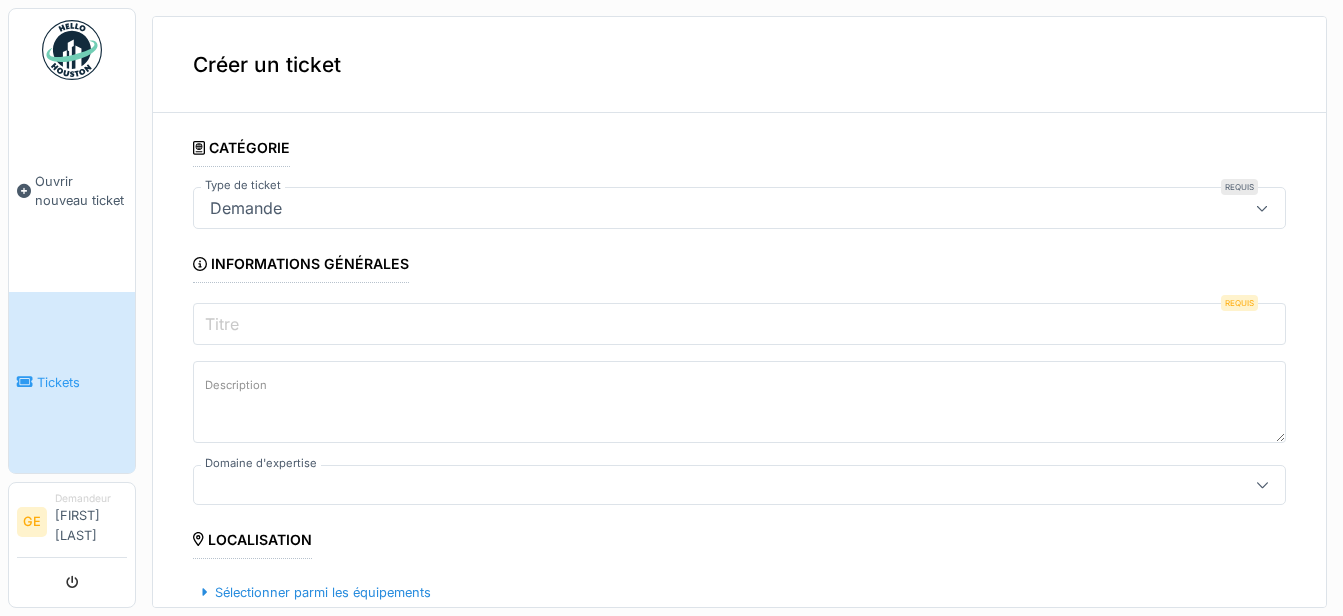 click on "Titre" at bounding box center [739, 324] 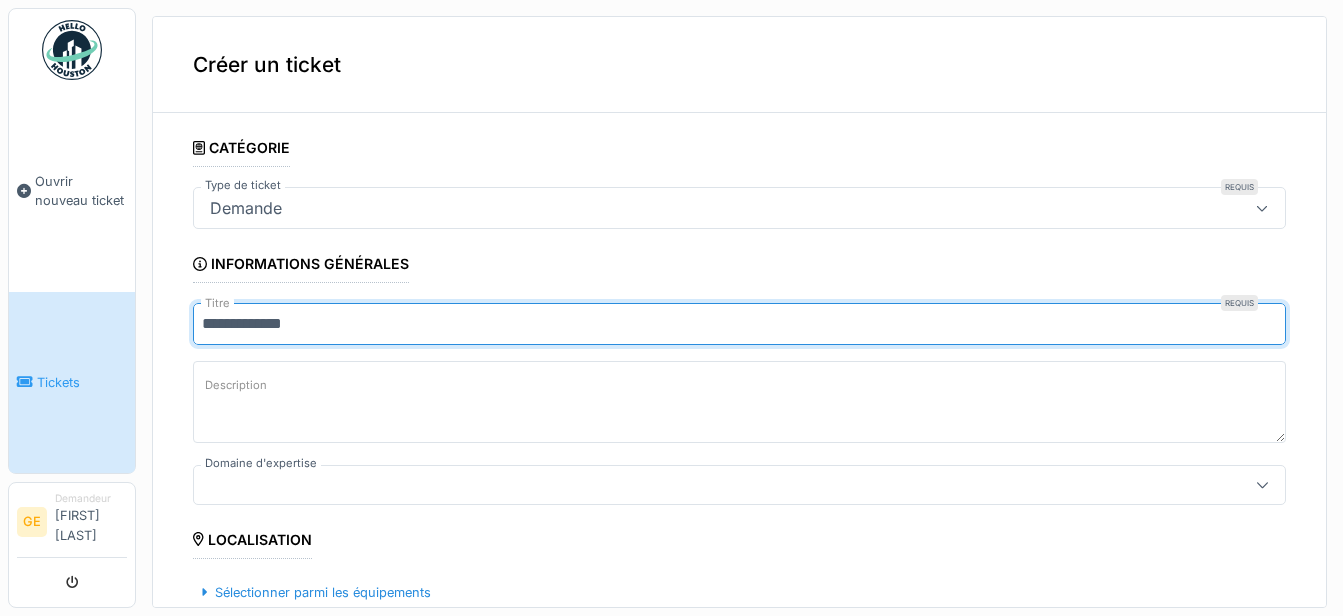 type on "**********" 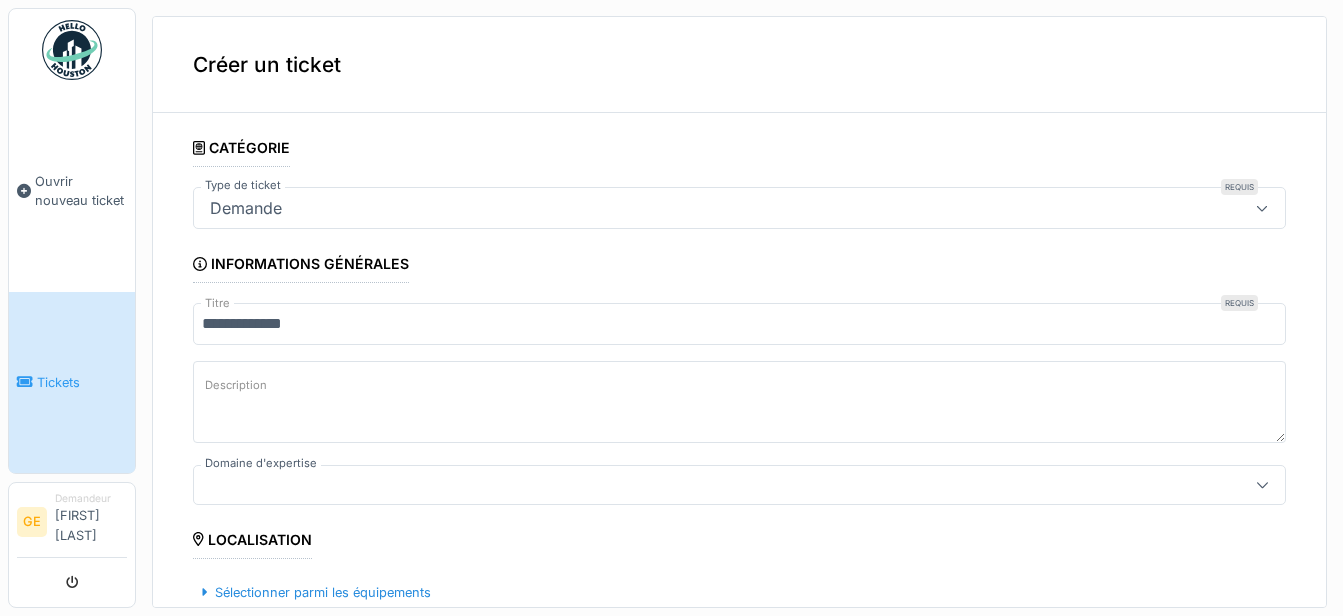 click on "Description" at bounding box center (739, 402) 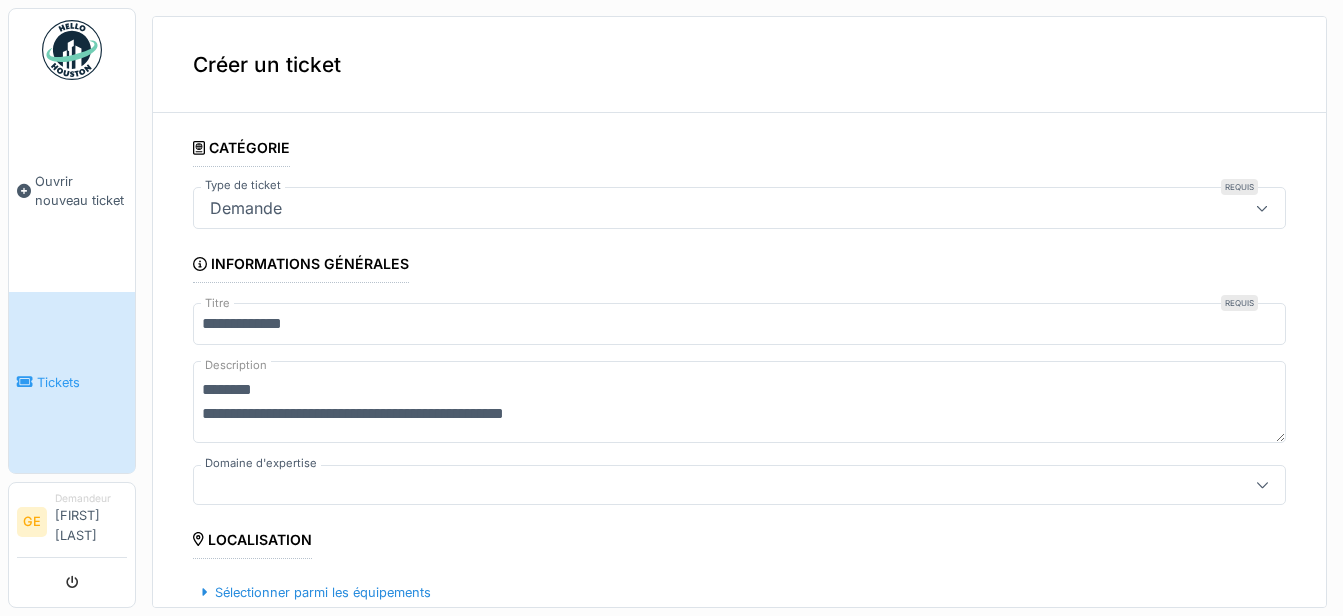 click on "**********" at bounding box center [739, 402] 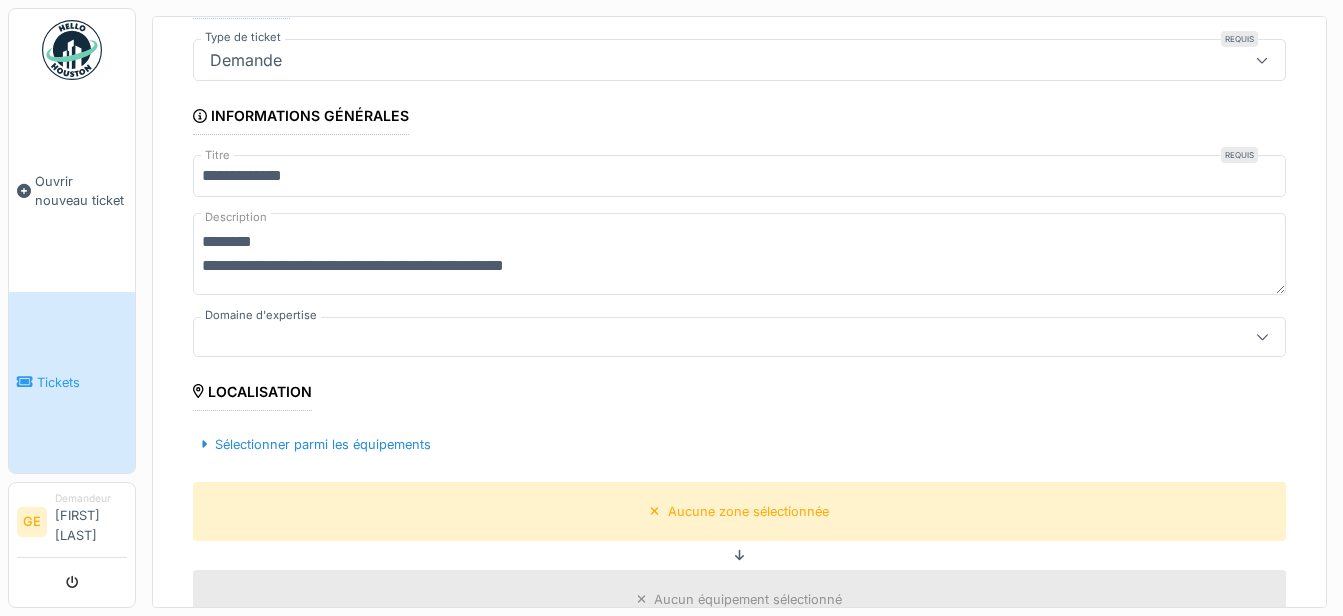 scroll, scrollTop: 188, scrollLeft: 0, axis: vertical 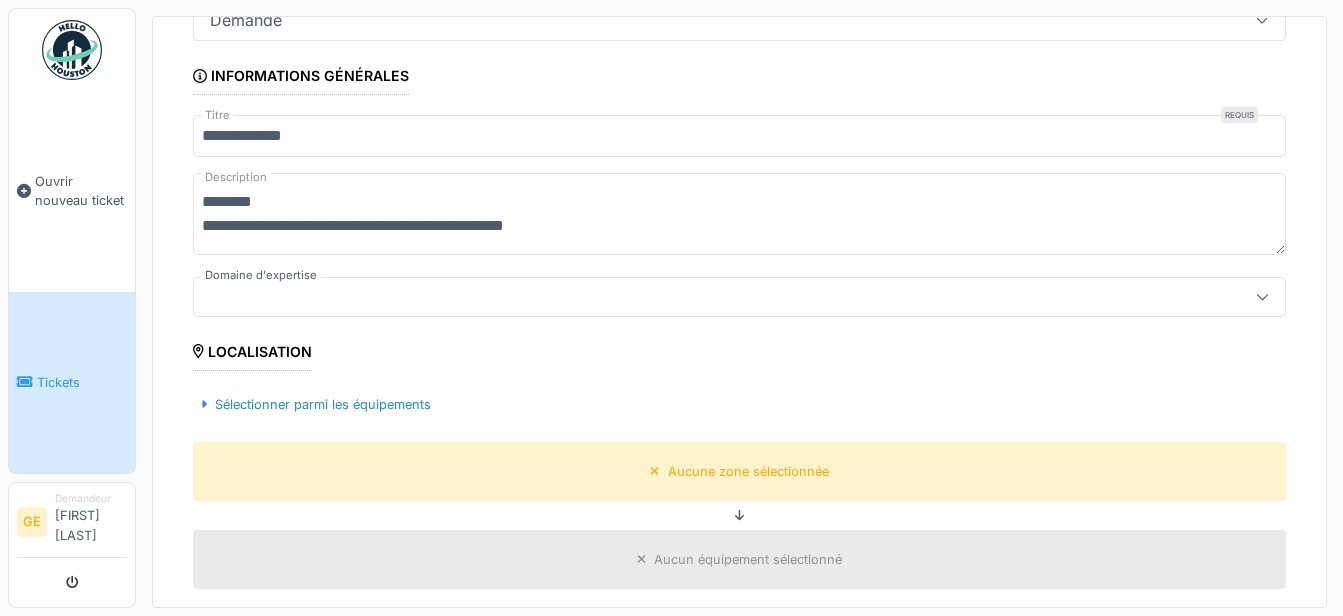 click on "Localisation" at bounding box center [252, 354] 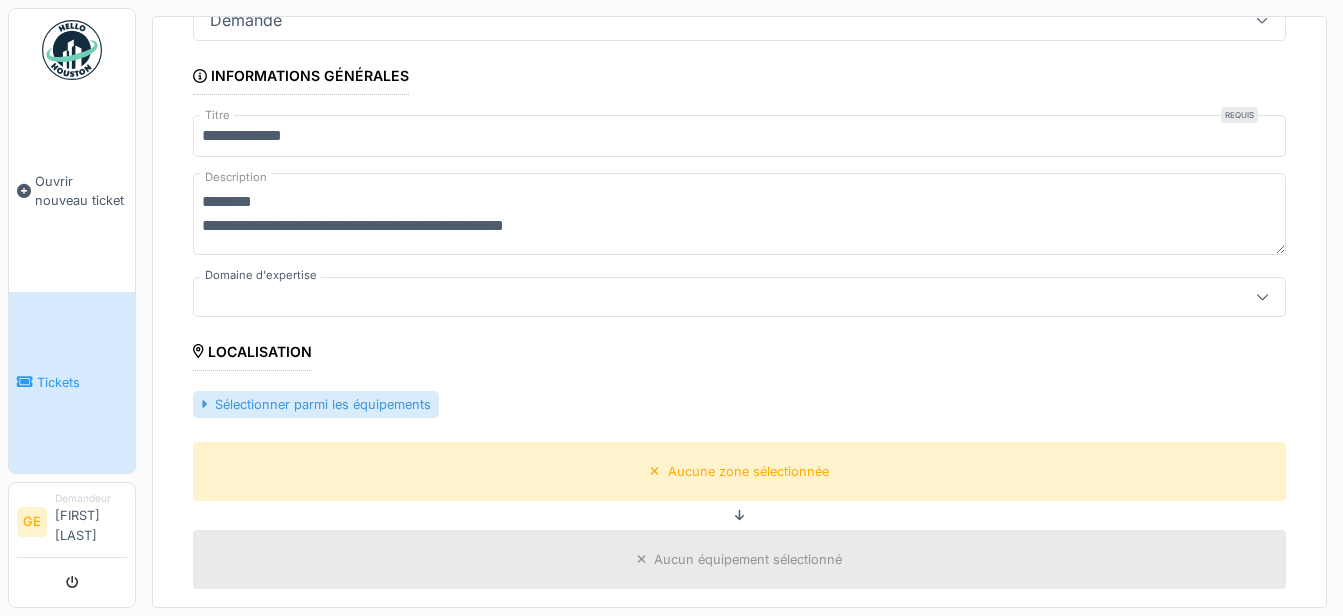 click on "Sélectionner parmi les équipements" at bounding box center [316, 404] 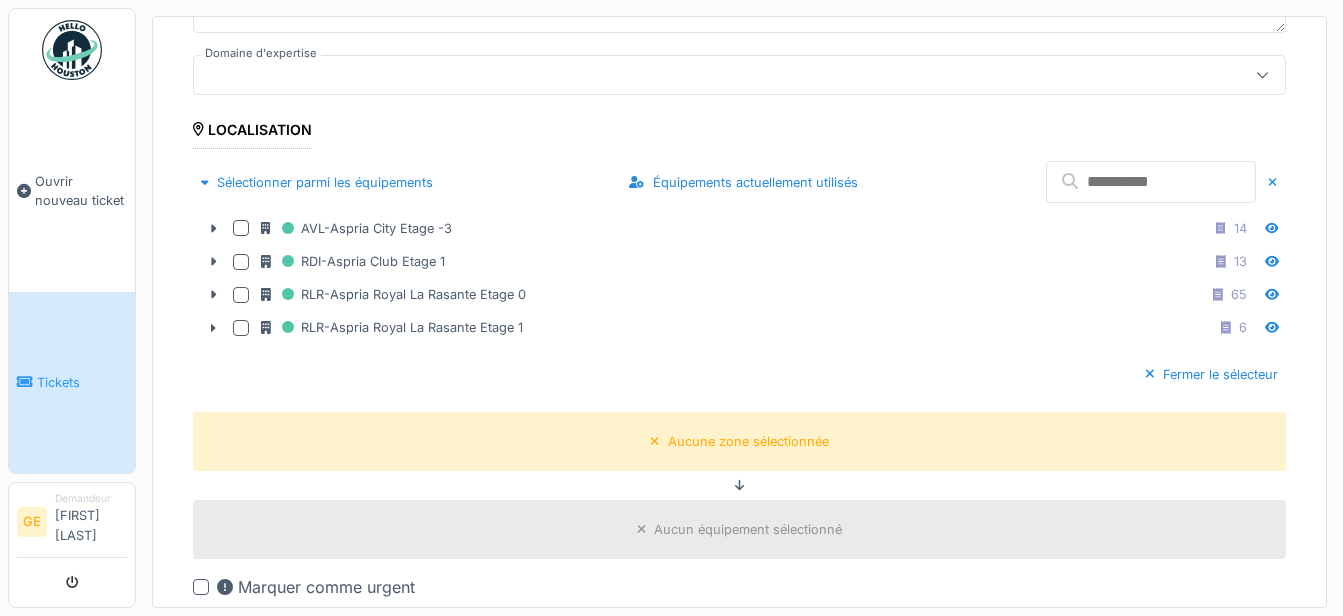 scroll, scrollTop: 411, scrollLeft: 0, axis: vertical 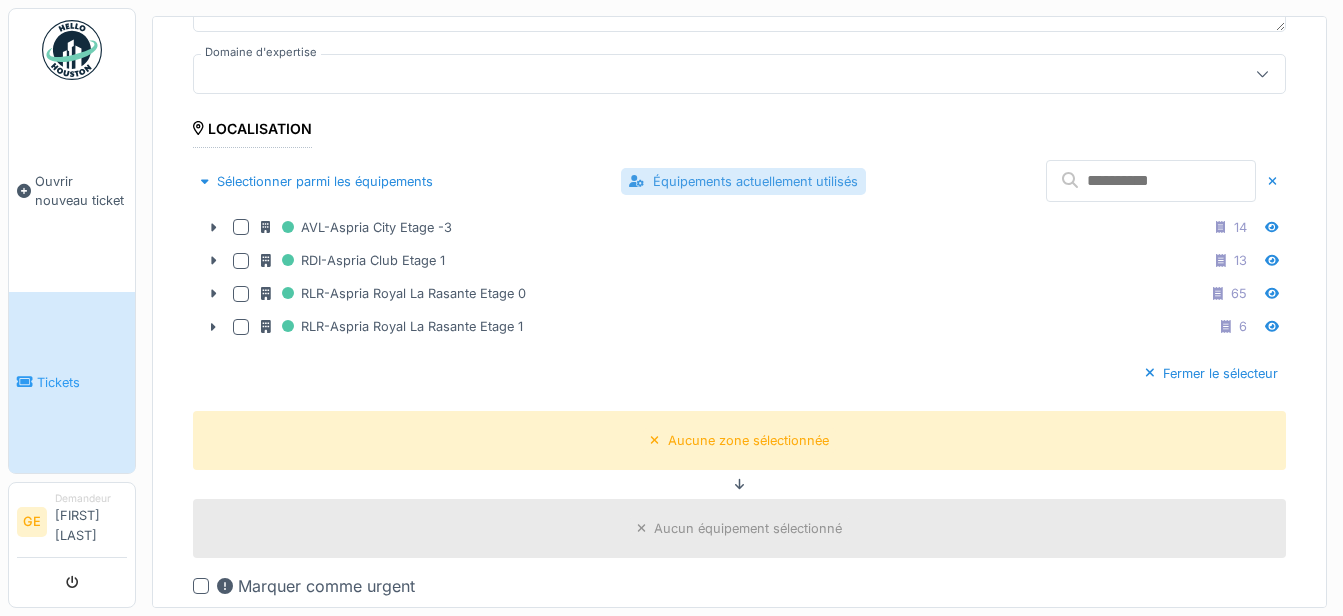 click on "Équipements actuellement utilisés" at bounding box center (743, 181) 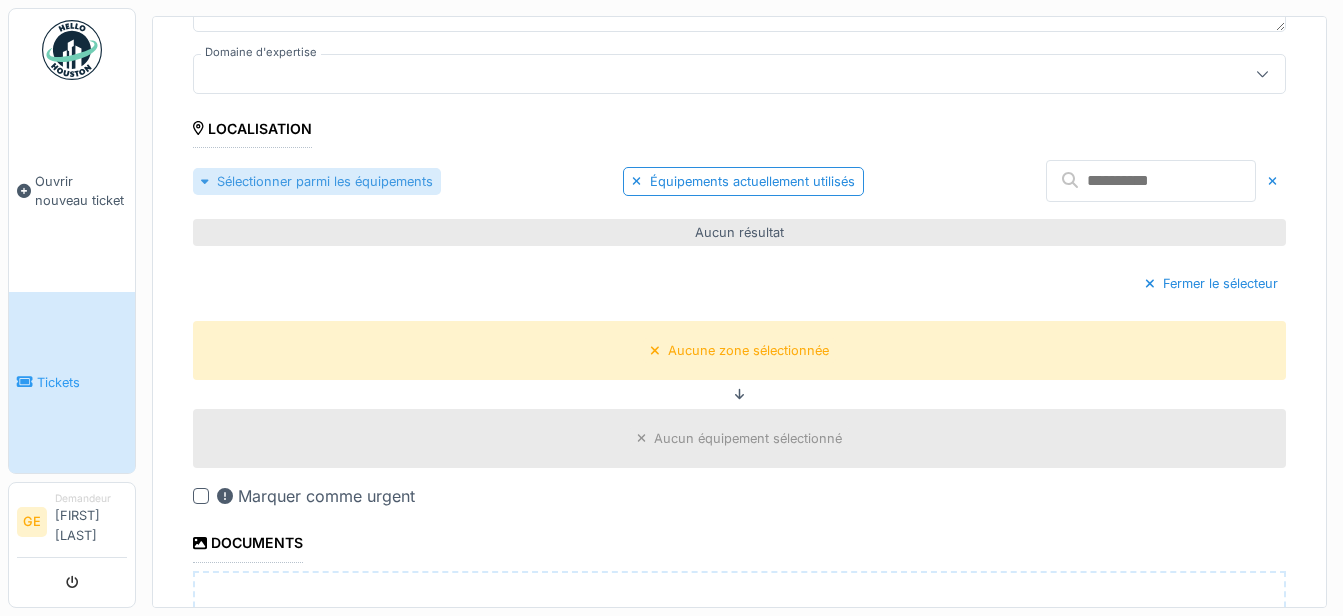 click on "Sélectionner parmi les équipements" at bounding box center [317, 181] 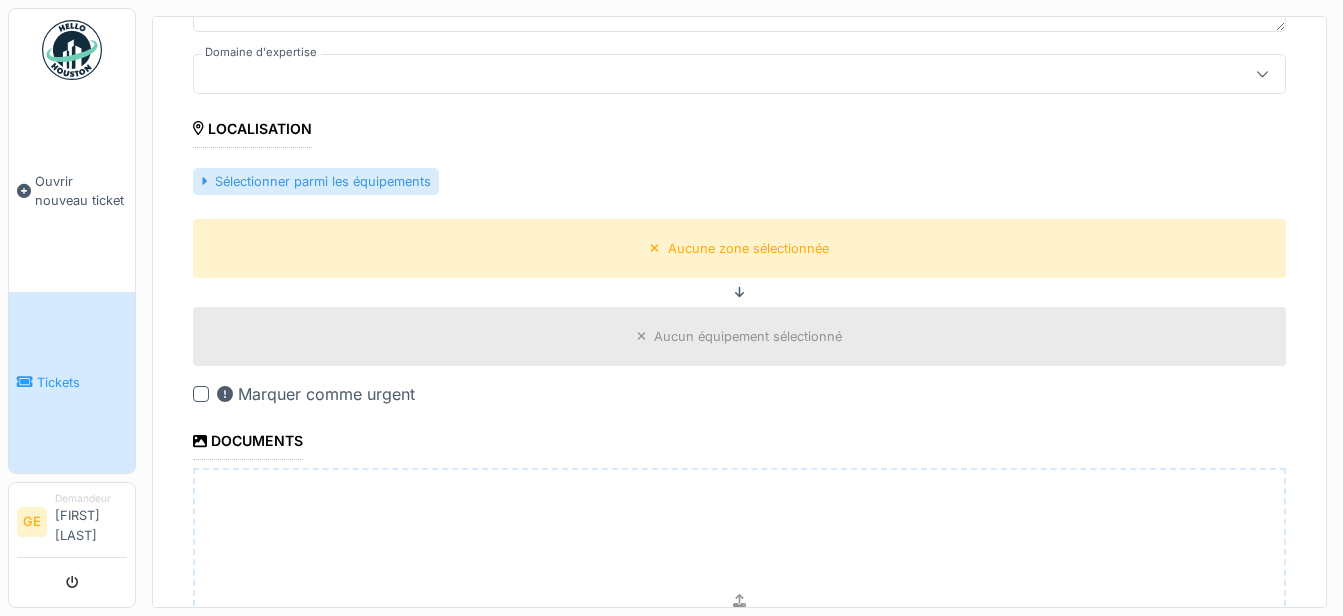 click on "Sélectionner parmi les équipements" at bounding box center [316, 181] 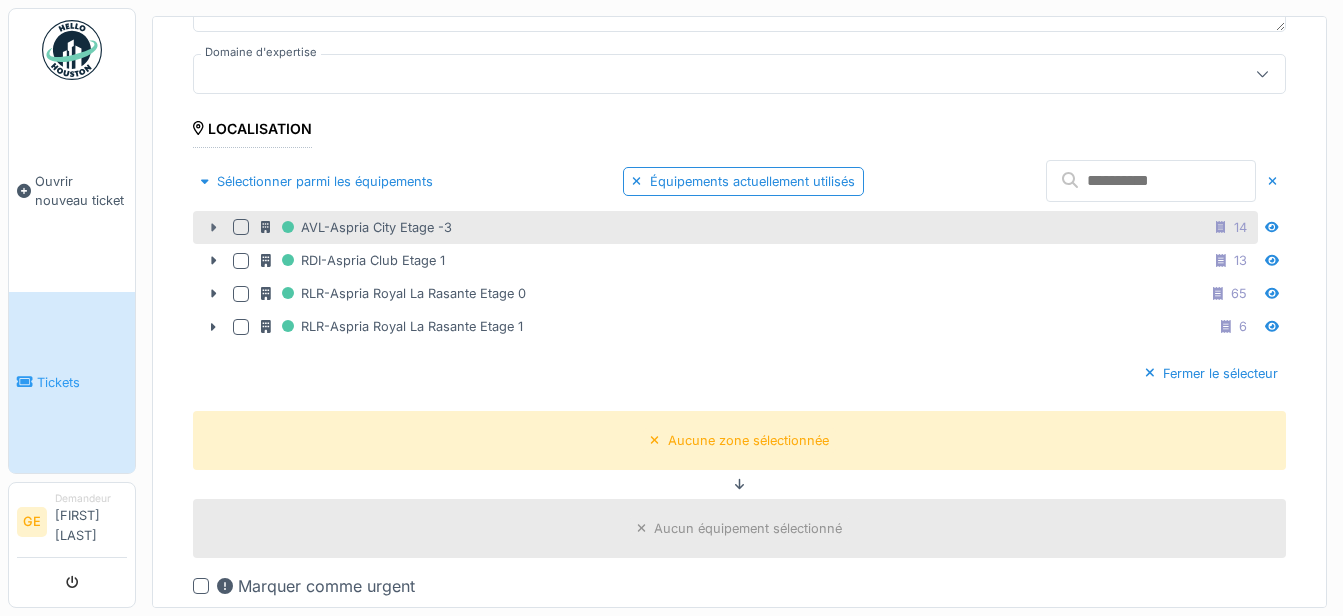 click 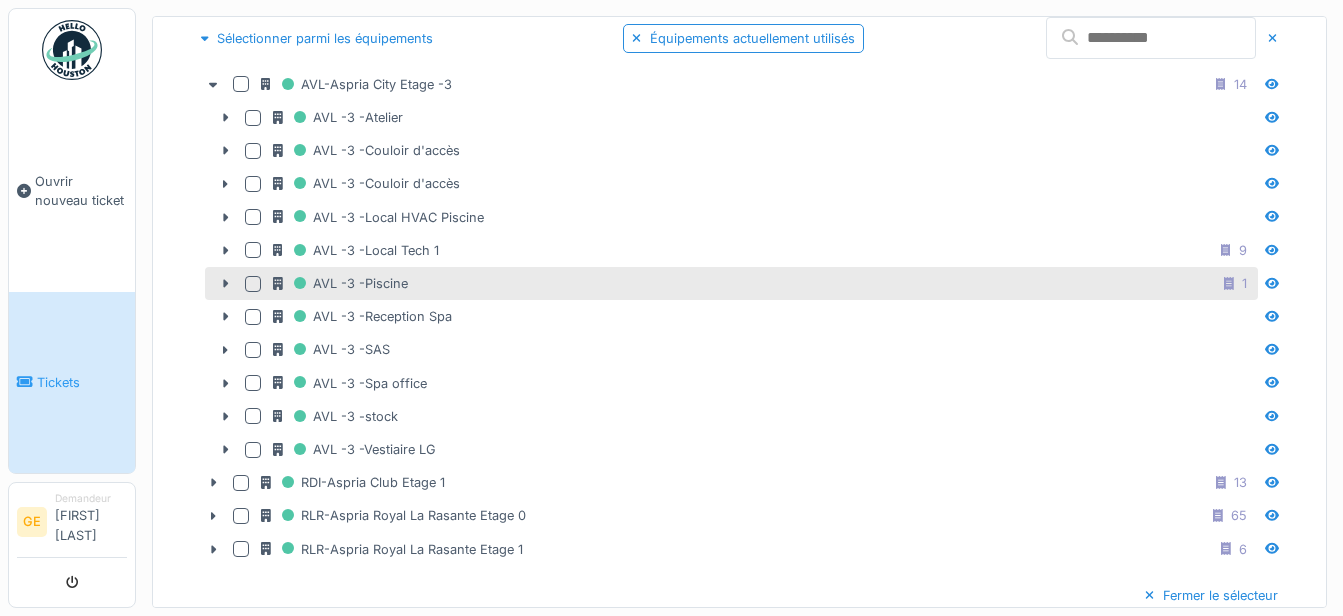 scroll, scrollTop: 558, scrollLeft: 0, axis: vertical 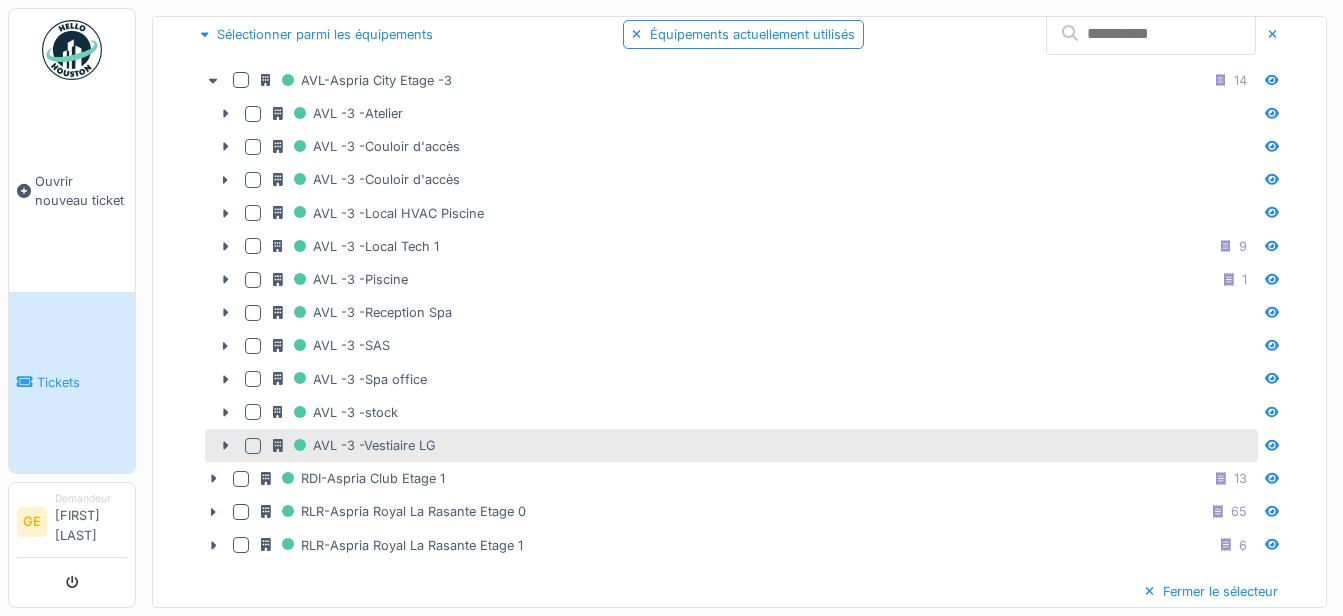 drag, startPoint x: 526, startPoint y: 506, endPoint x: 477, endPoint y: 450, distance: 74.41102 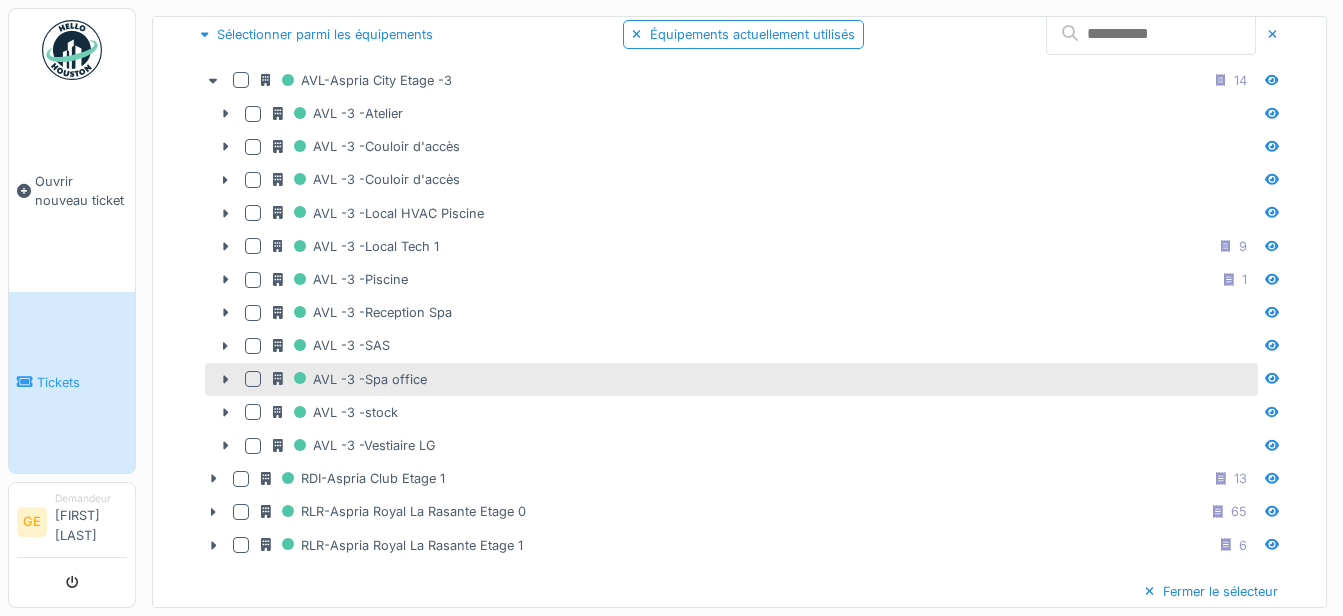 click at bounding box center [253, 379] 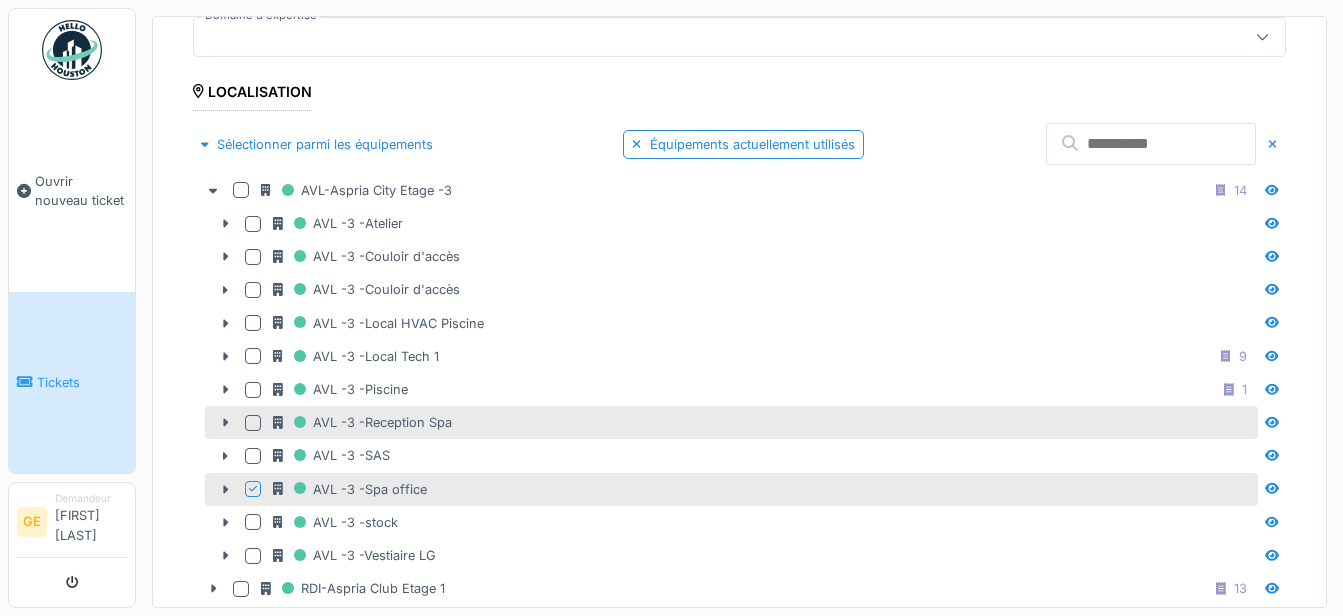 scroll, scrollTop: 441, scrollLeft: 0, axis: vertical 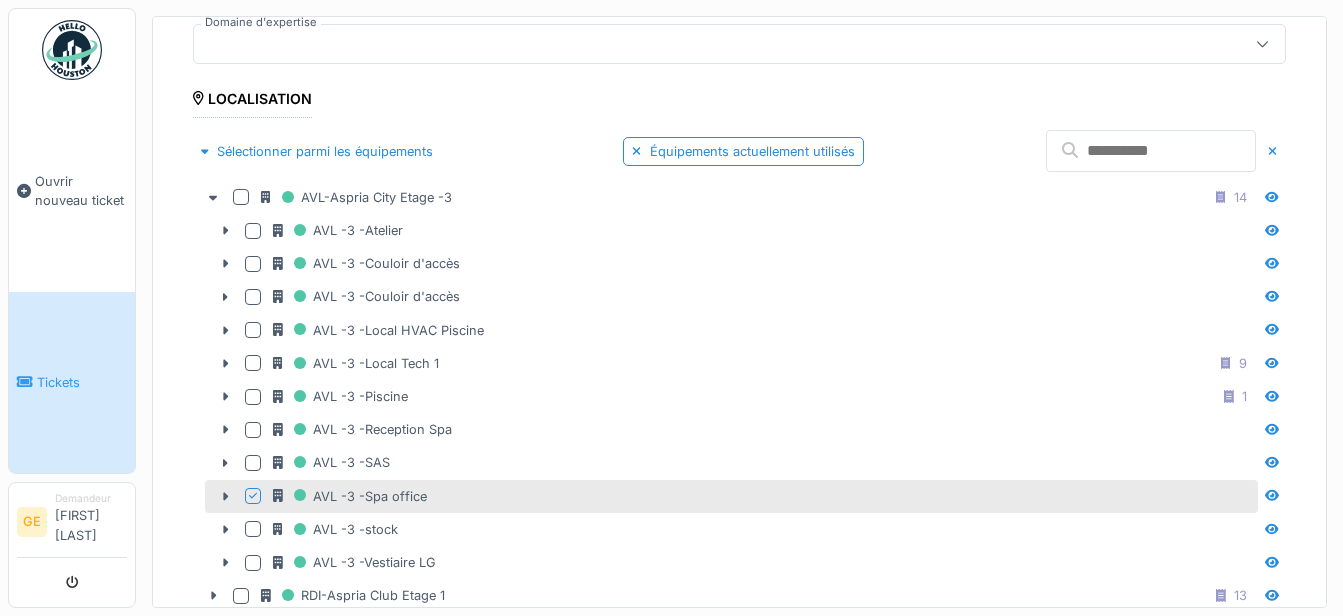 click 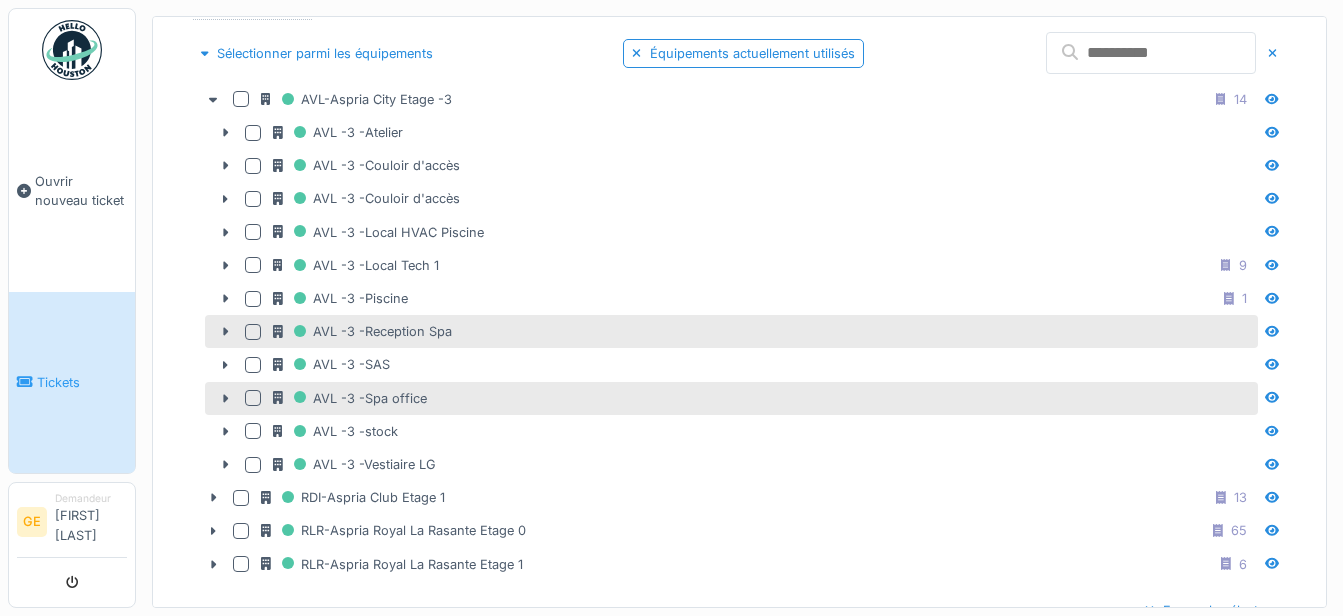 scroll, scrollTop: 552, scrollLeft: 0, axis: vertical 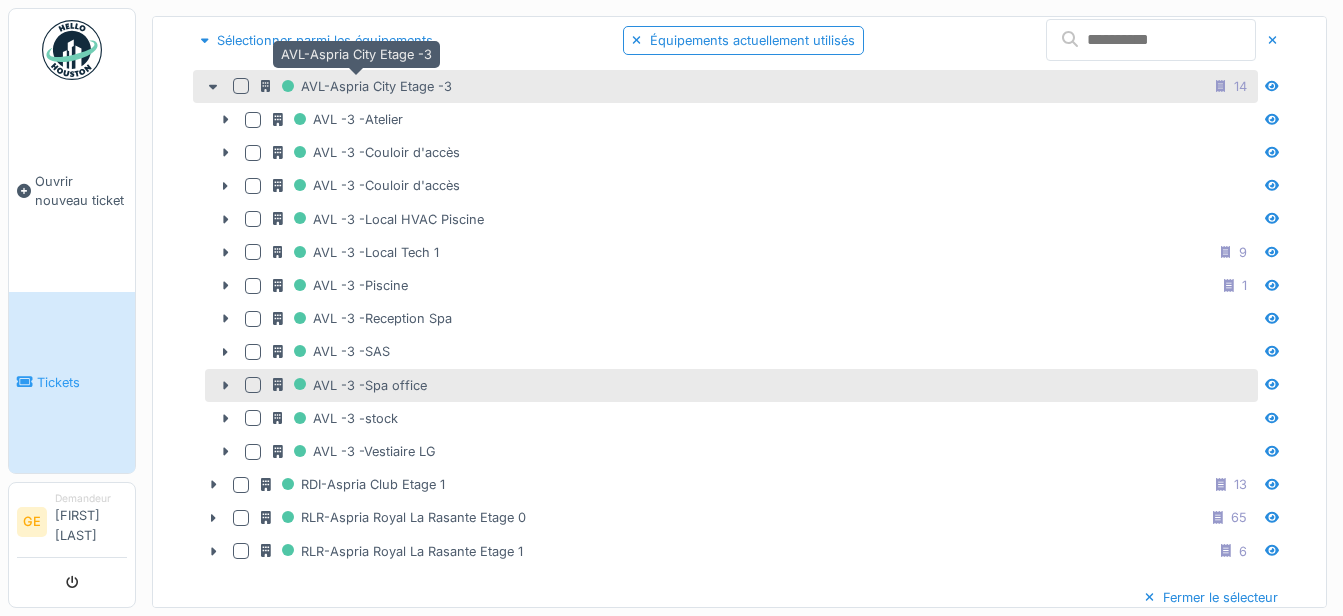 click on "AVL-Aspria City Etage -3" at bounding box center [356, 86] 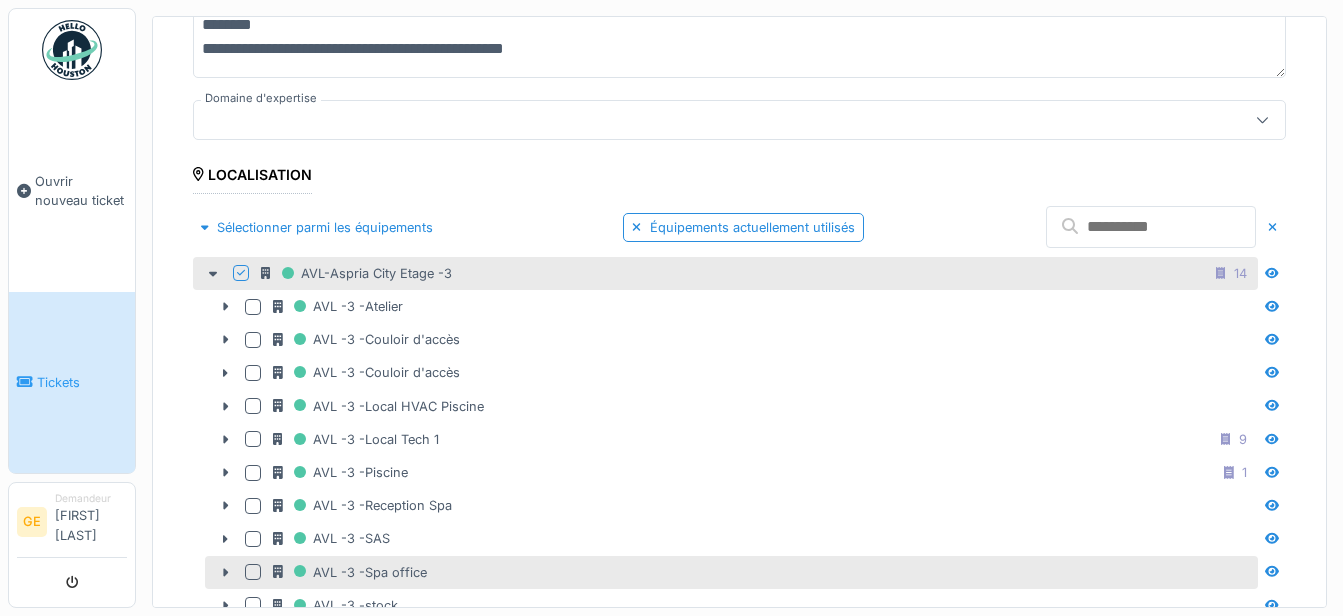 scroll, scrollTop: 295, scrollLeft: 0, axis: vertical 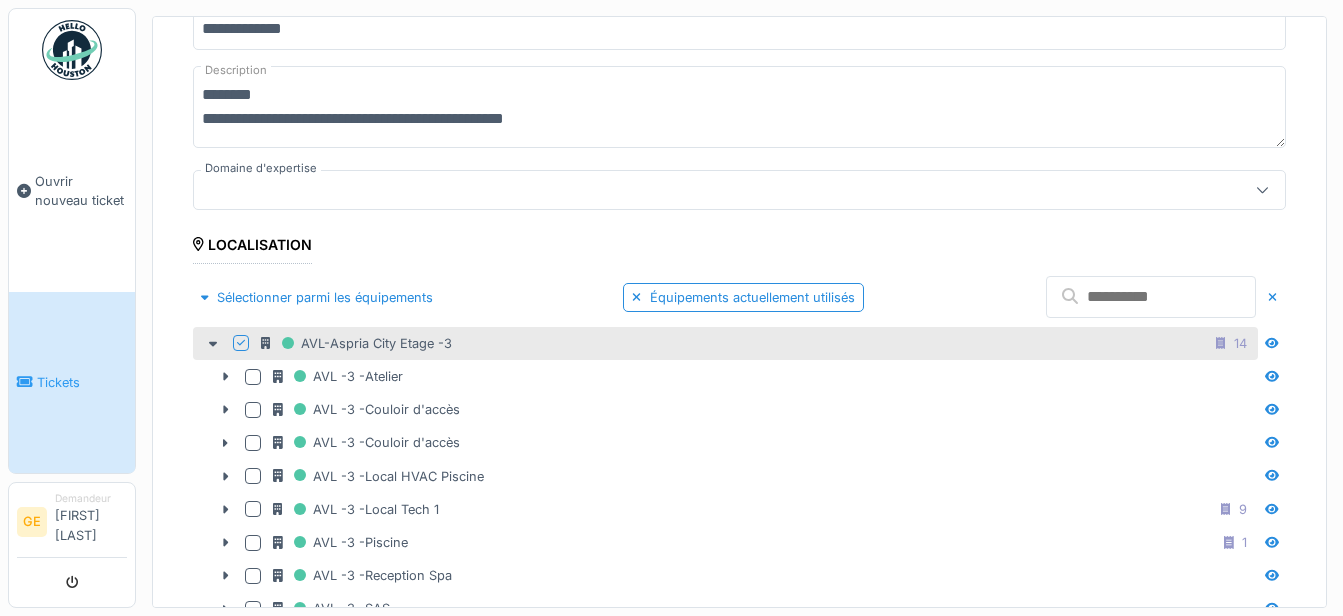 click on "**********" at bounding box center [739, 107] 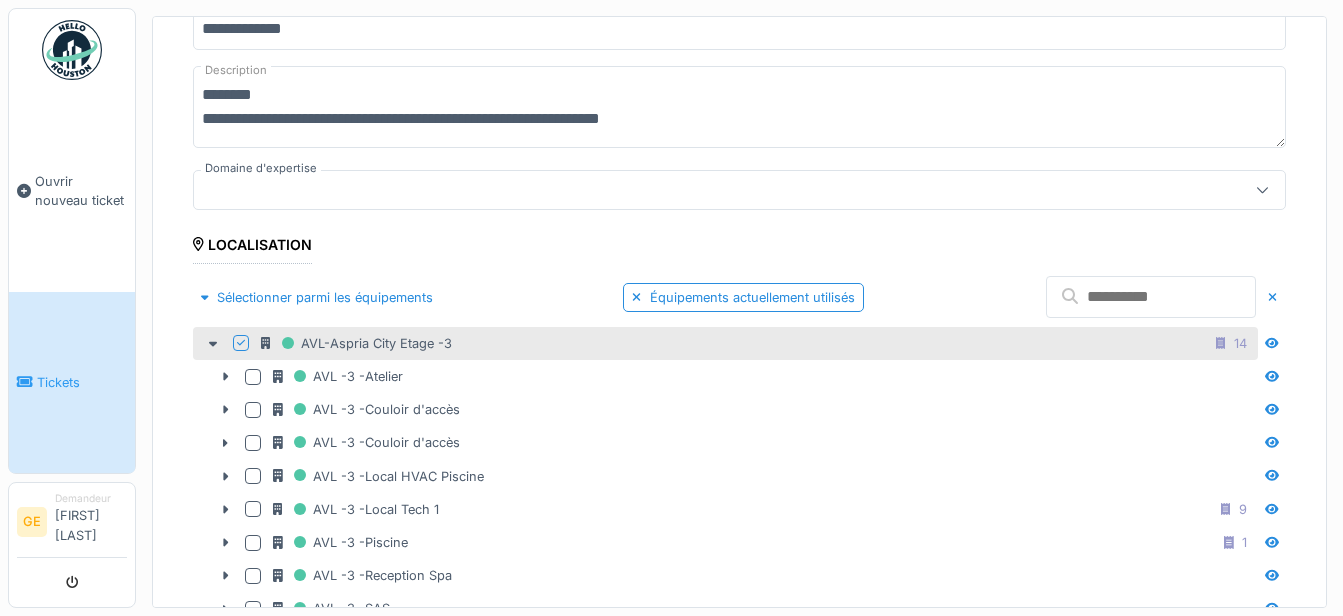 click on "**********" at bounding box center [739, 107] 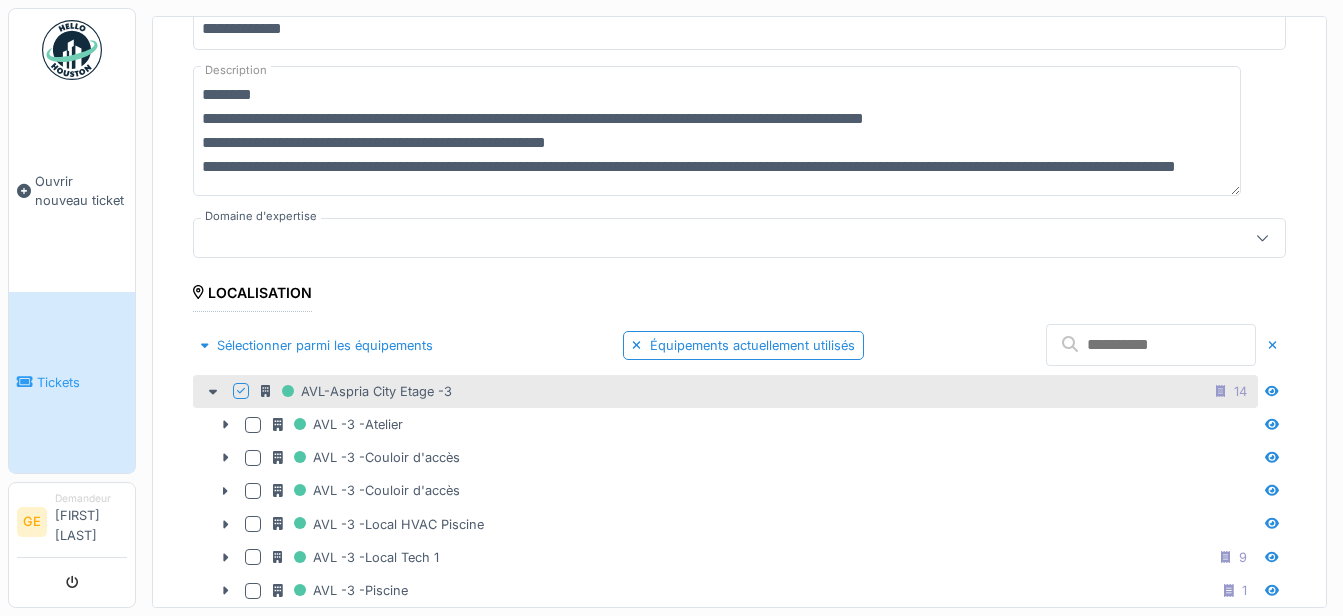 scroll, scrollTop: 24, scrollLeft: 0, axis: vertical 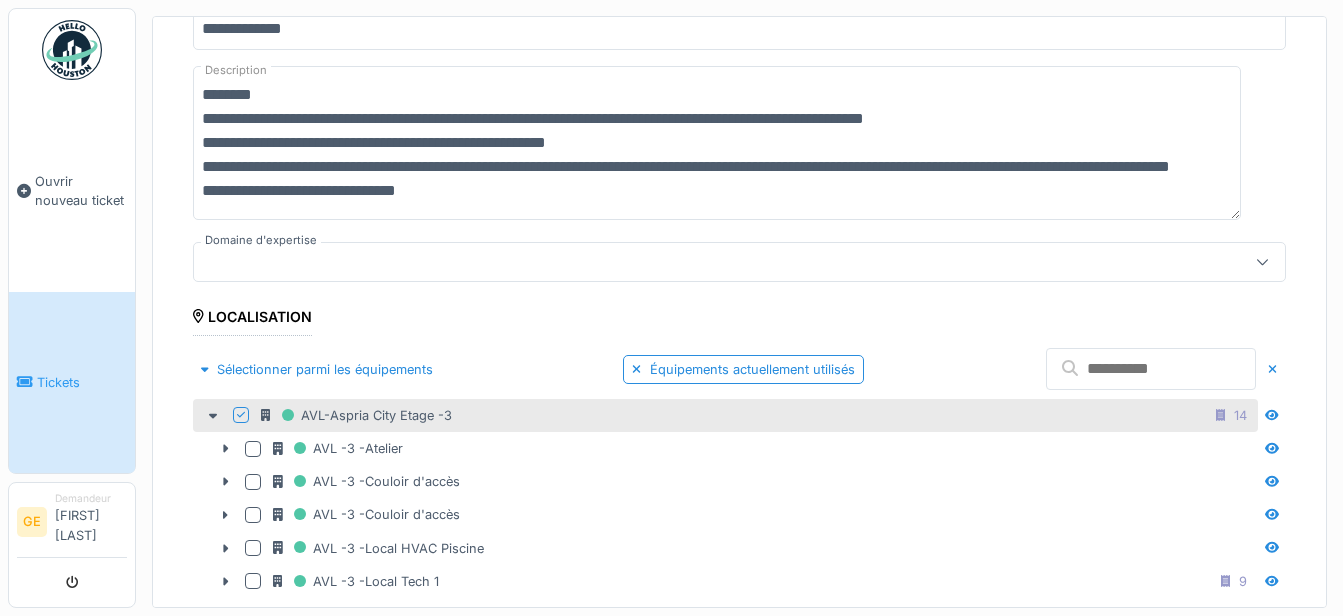 click on "**********" at bounding box center [717, 143] 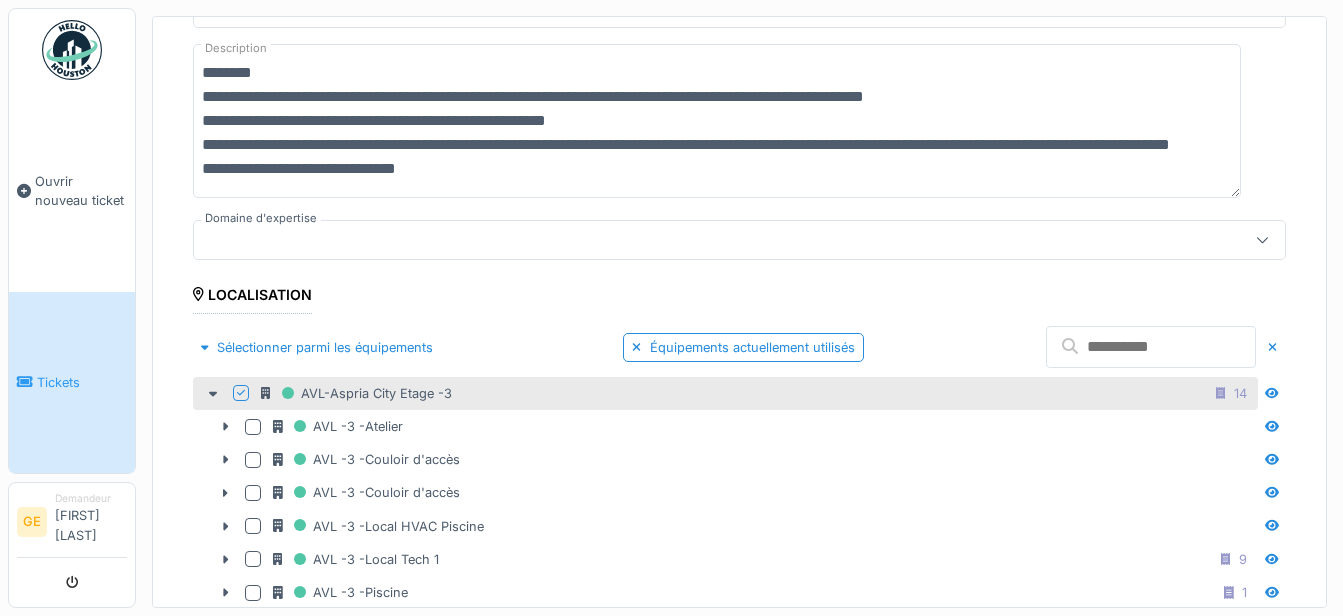 scroll, scrollTop: 336, scrollLeft: 0, axis: vertical 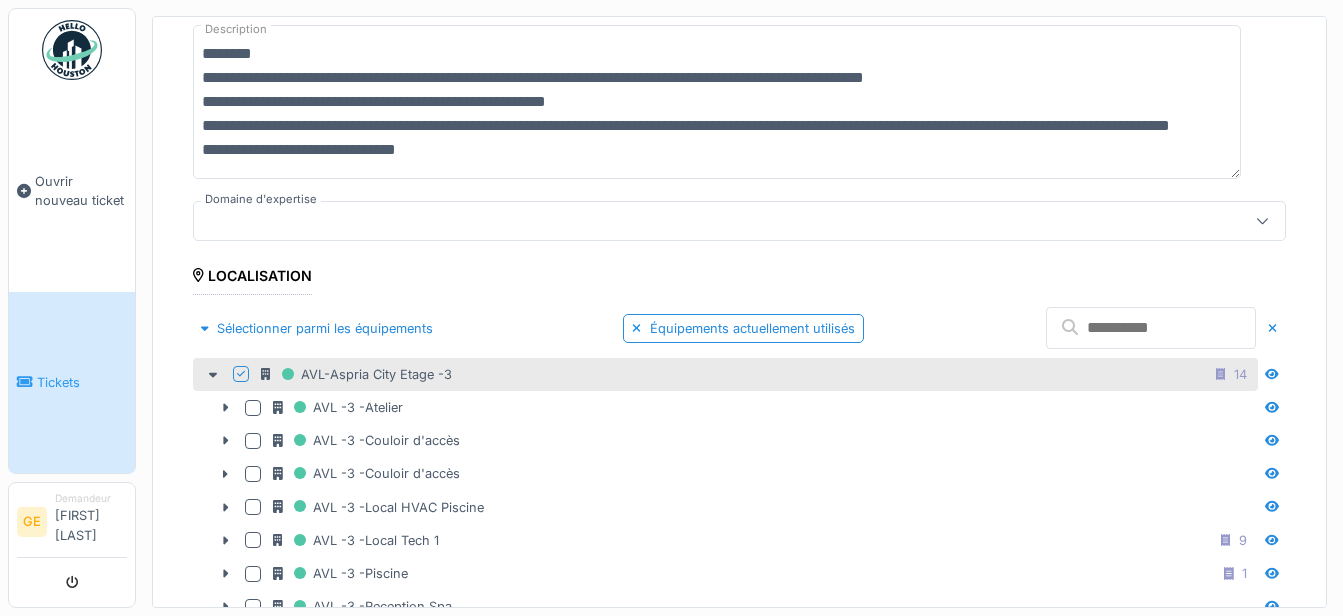 type on "**********" 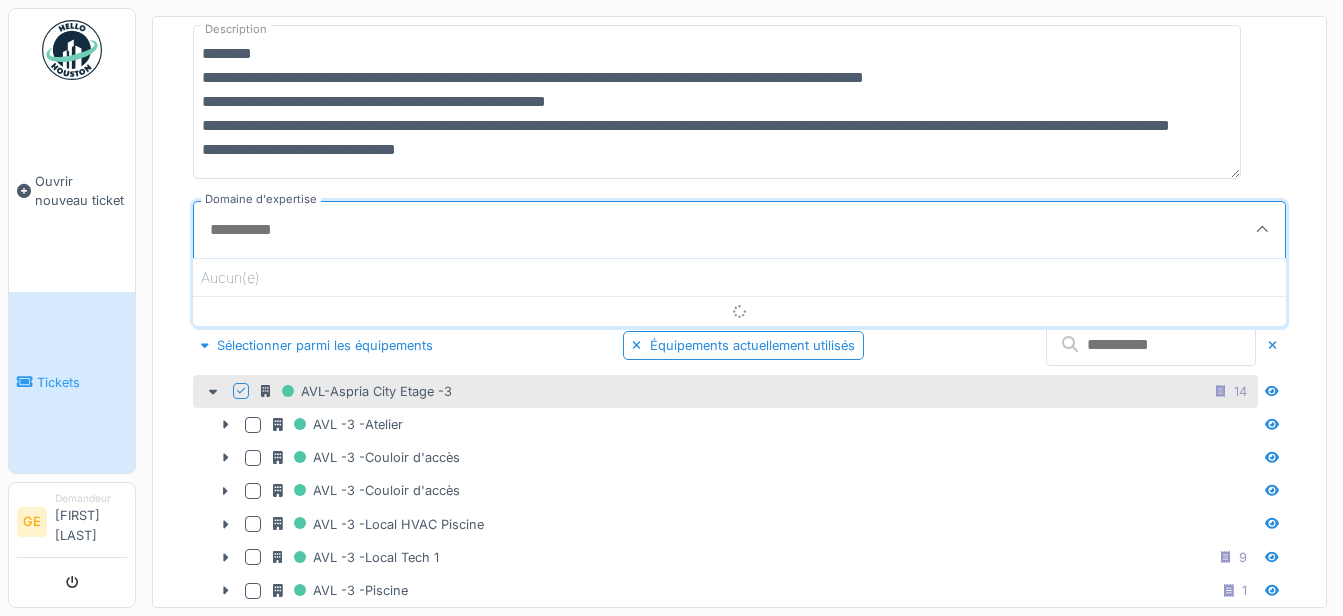 scroll, scrollTop: 4, scrollLeft: 0, axis: vertical 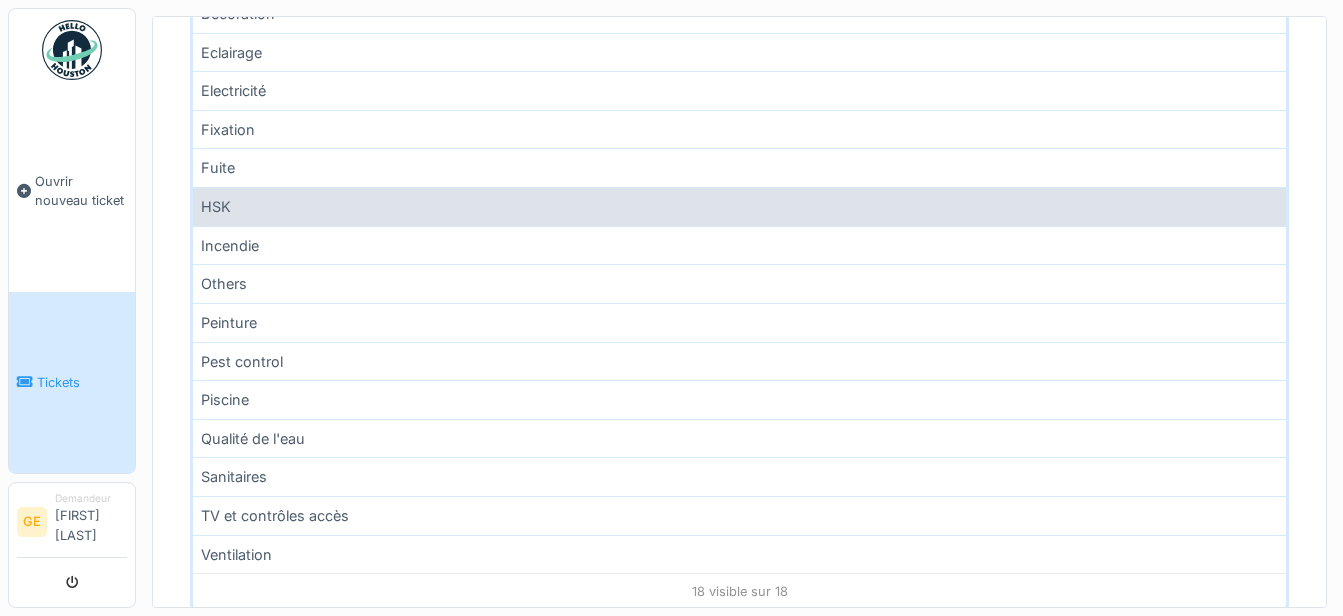 click on "Sanitaires" at bounding box center (739, 476) 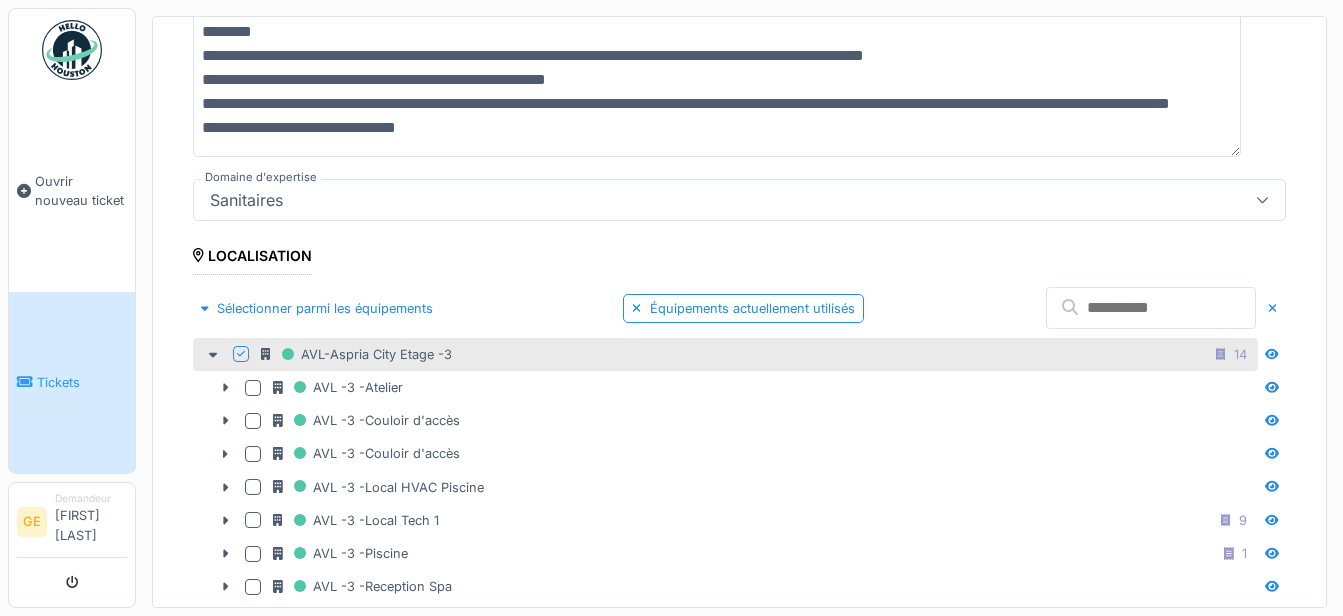 scroll, scrollTop: 357, scrollLeft: 0, axis: vertical 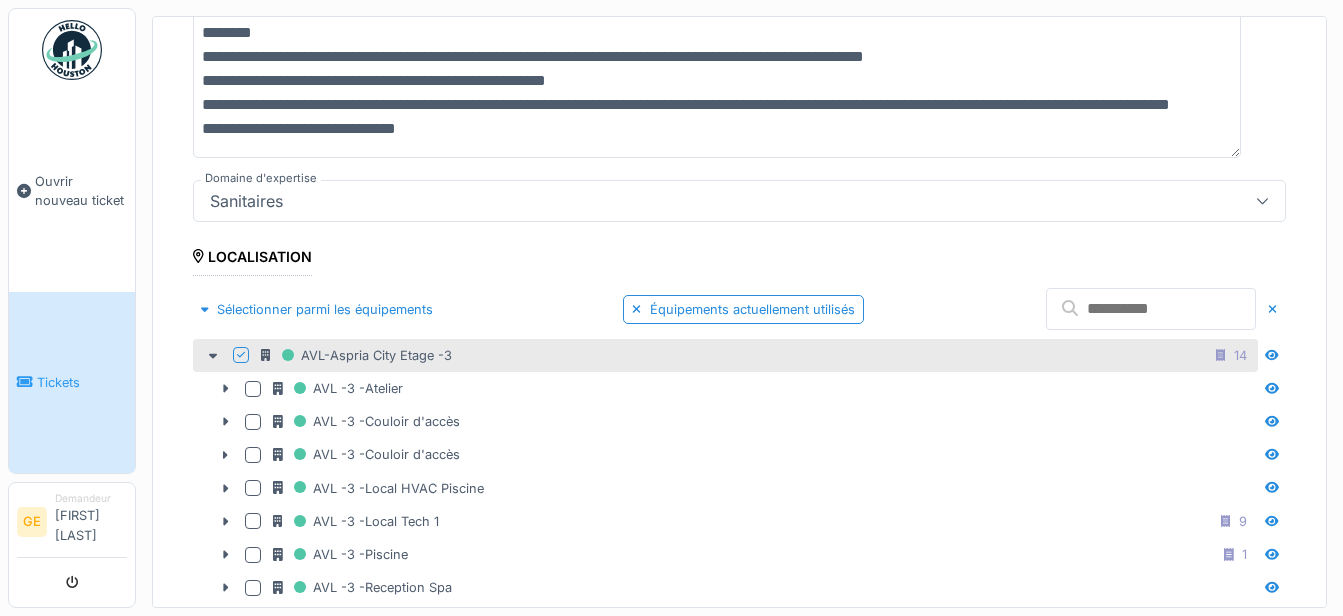 click on "Sanitaires" at bounding box center [685, 201] 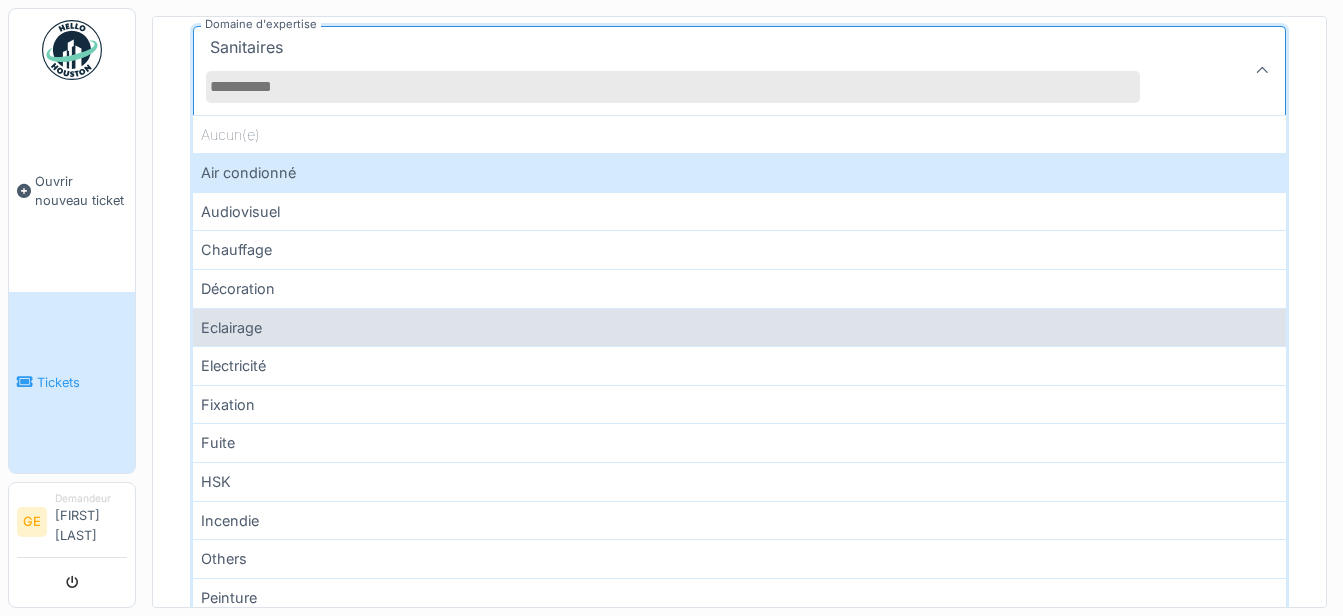 scroll, scrollTop: 512, scrollLeft: 0, axis: vertical 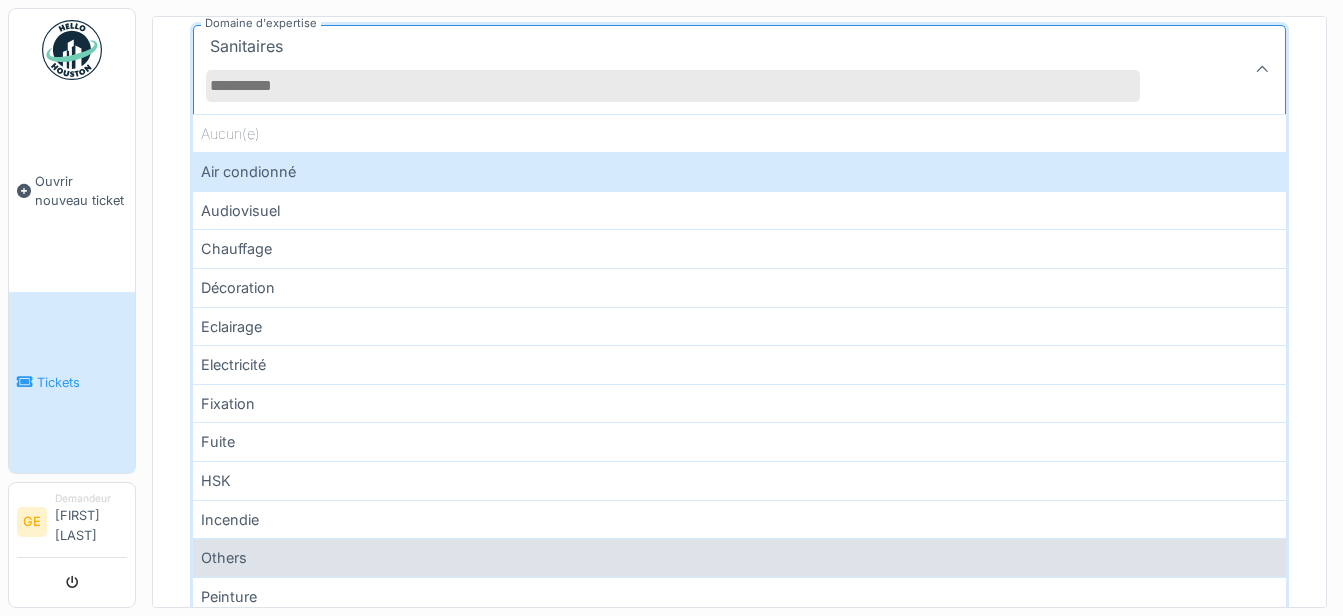 click on "Others" at bounding box center [739, 557] 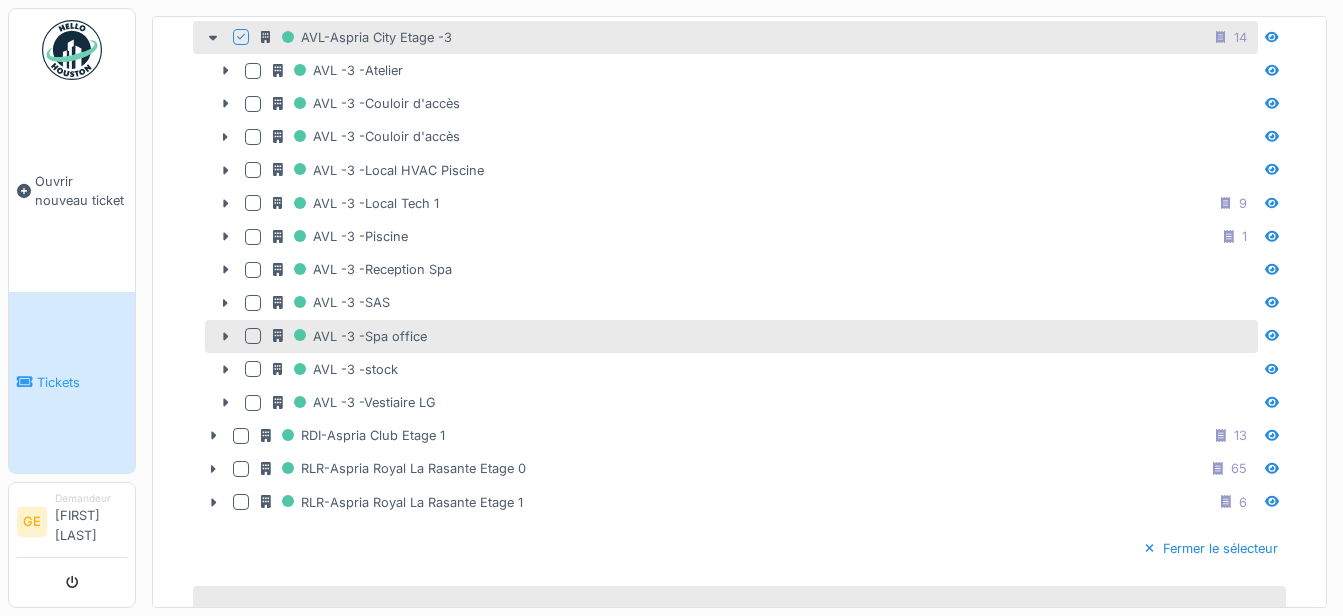 click on "**********" at bounding box center [739, 359] 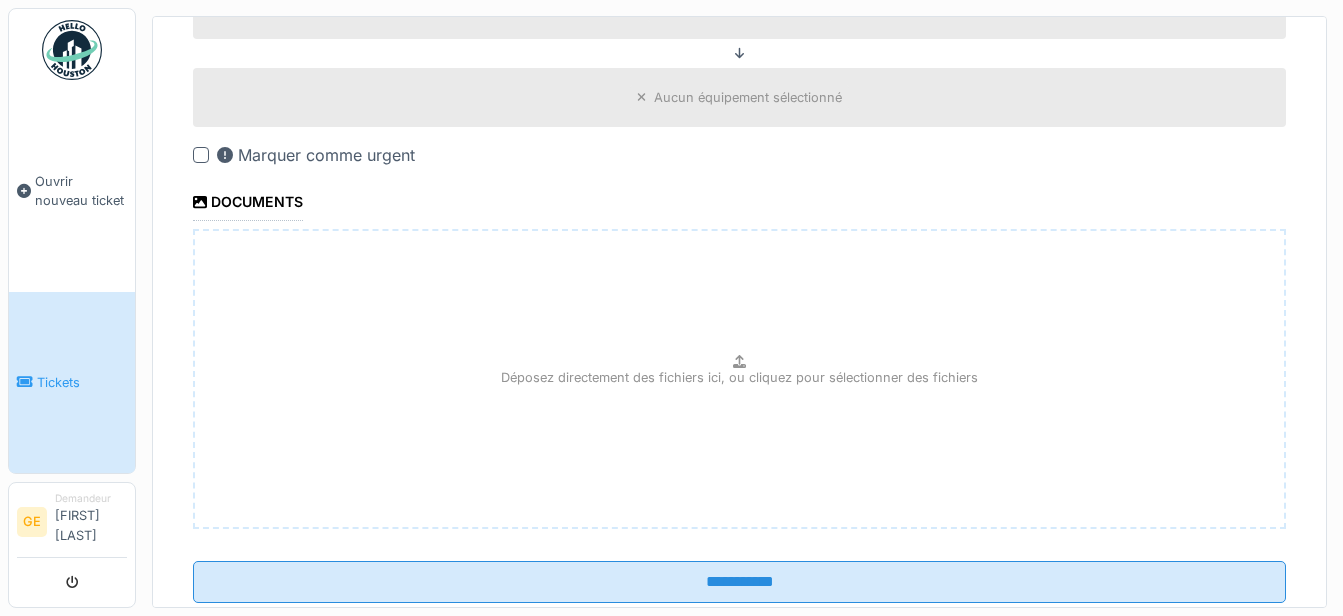 scroll, scrollTop: 1333, scrollLeft: 0, axis: vertical 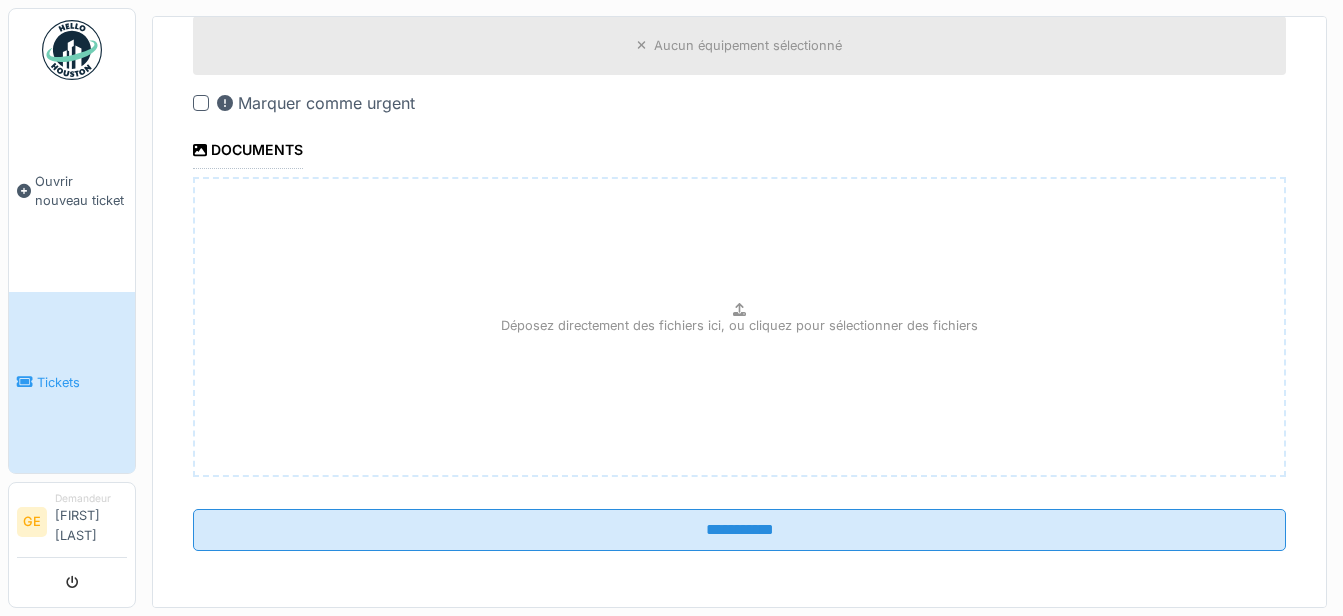 click at bounding box center (201, 103) 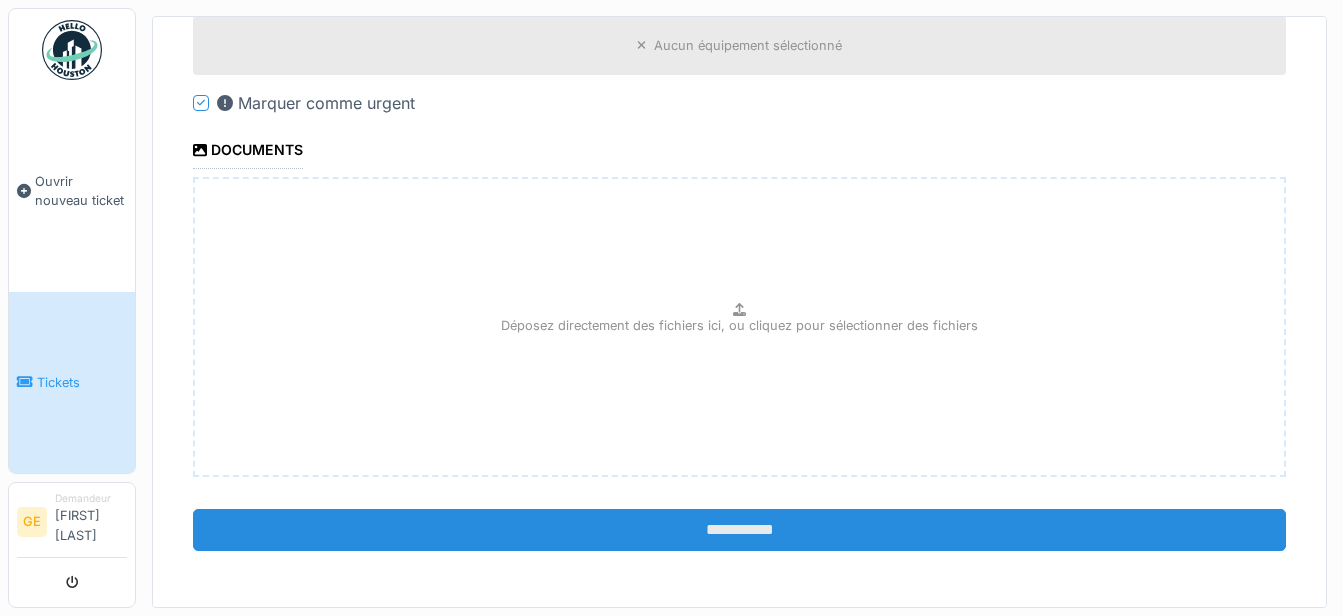click on "**********" at bounding box center (739, 530) 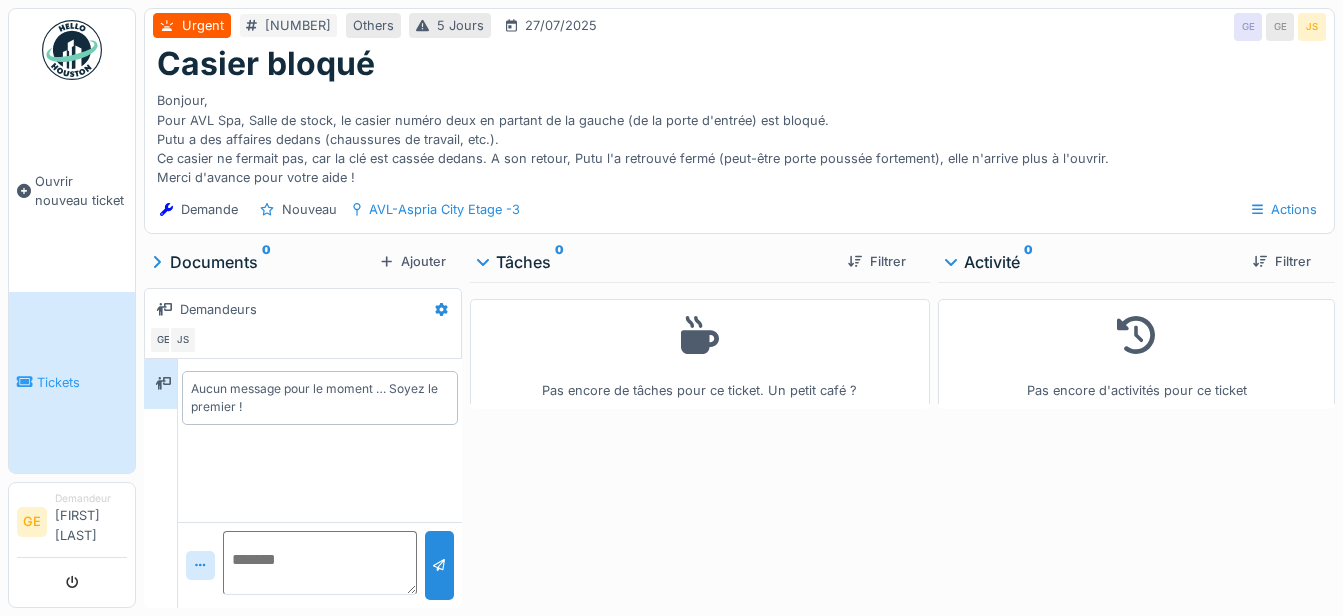 scroll, scrollTop: 0, scrollLeft: 0, axis: both 